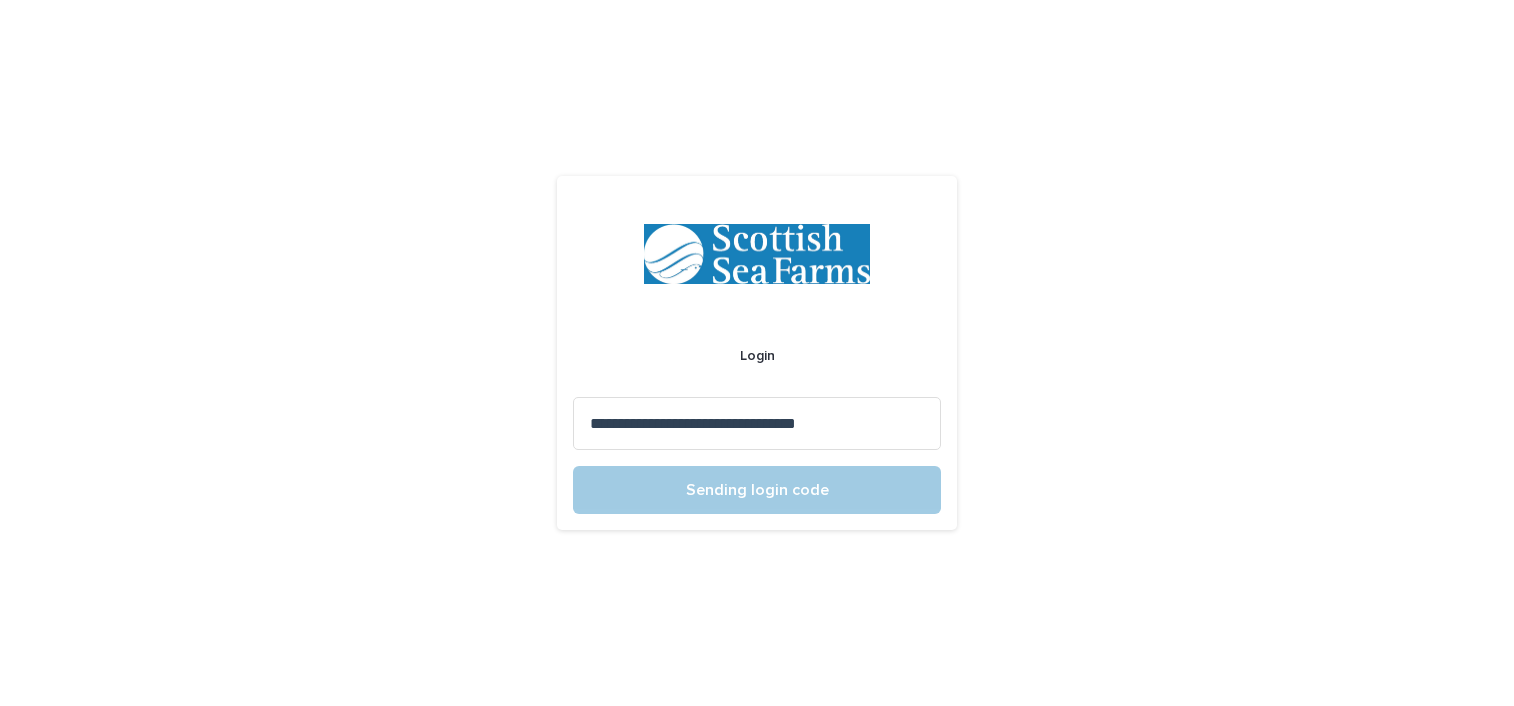 scroll, scrollTop: 0, scrollLeft: 0, axis: both 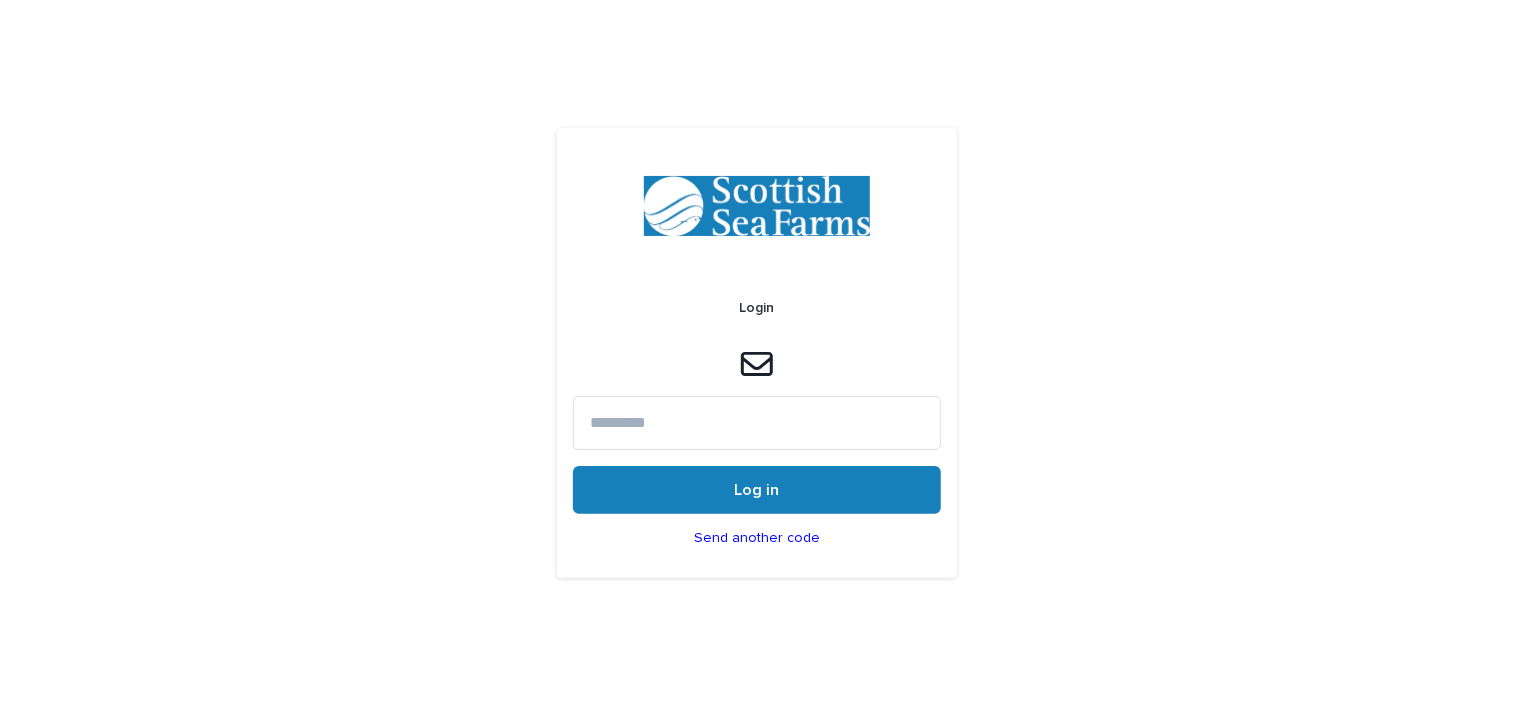 click at bounding box center (757, 422) 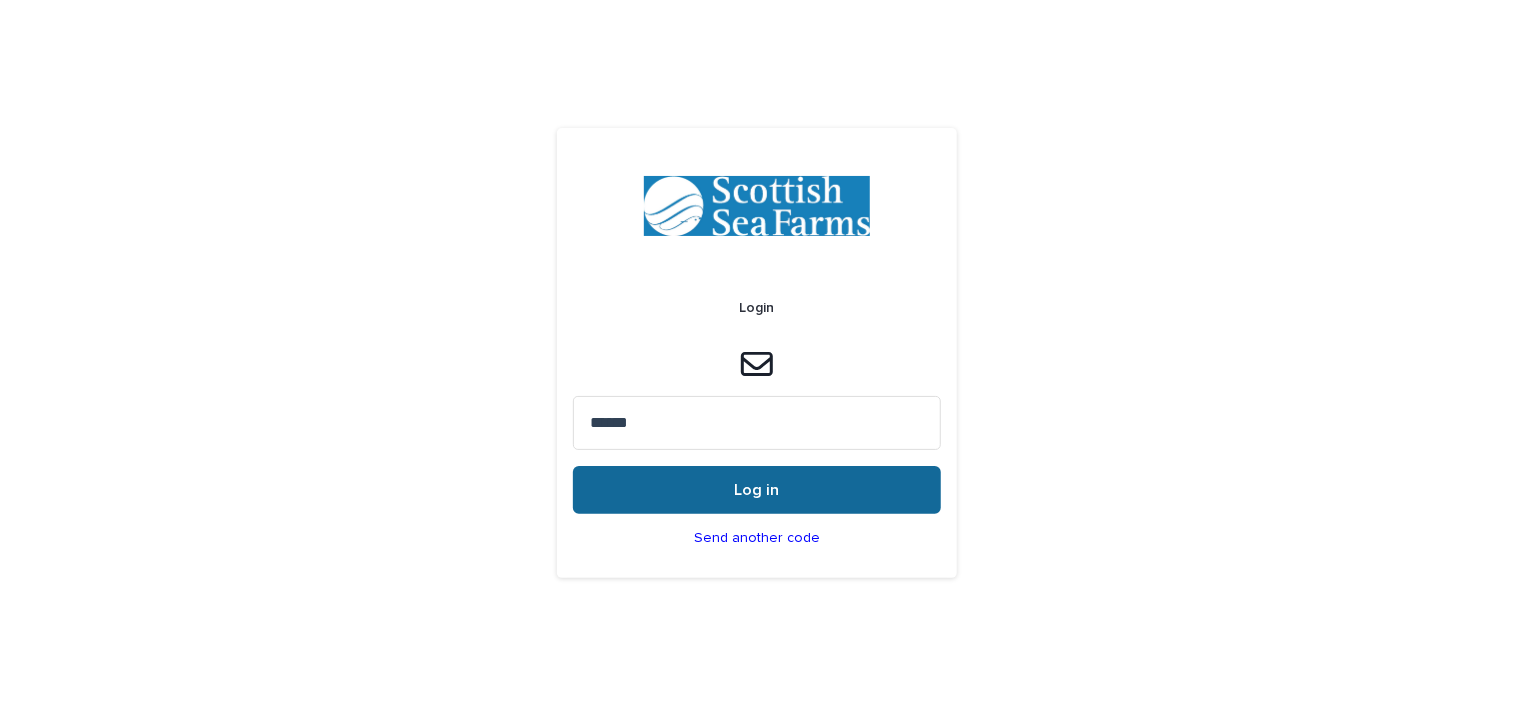 type on "******" 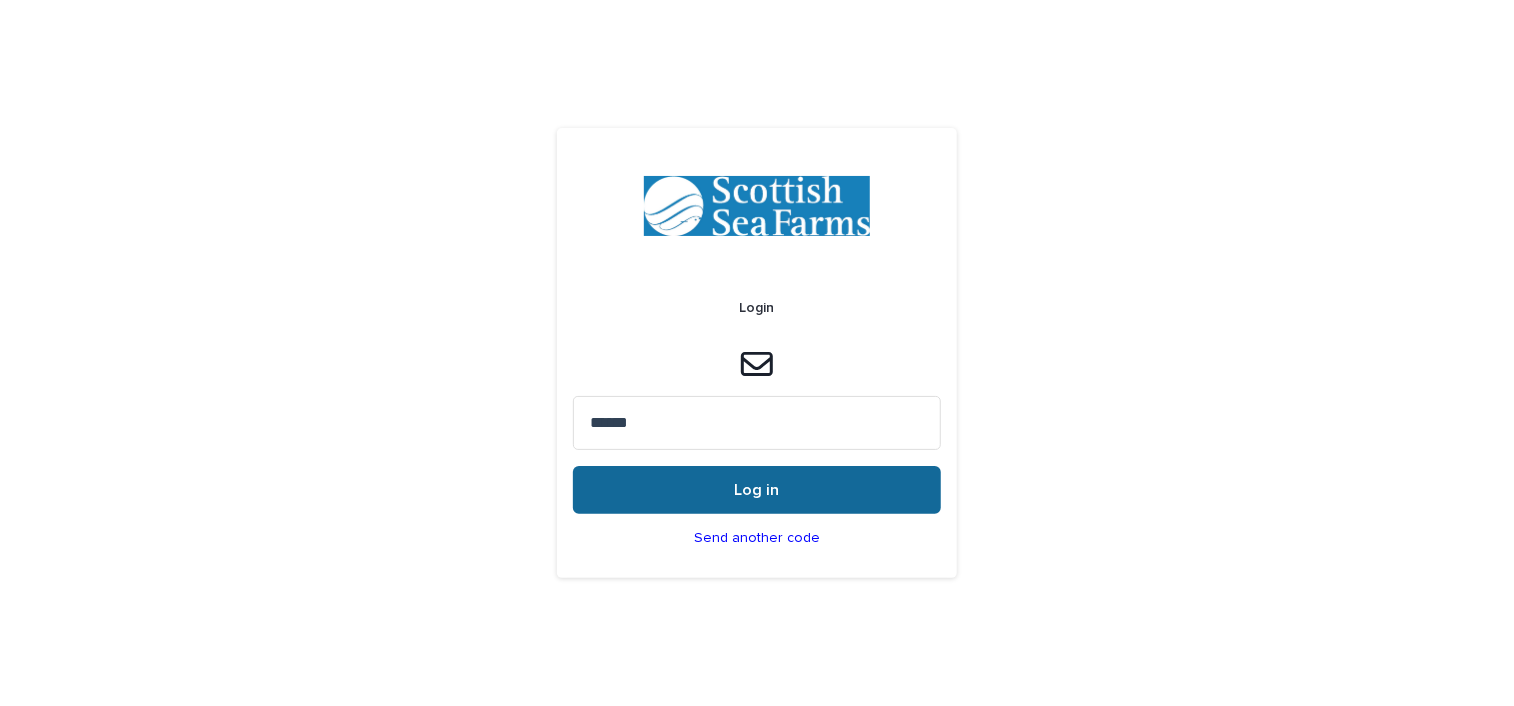 click on "Log in" at bounding box center [757, 490] 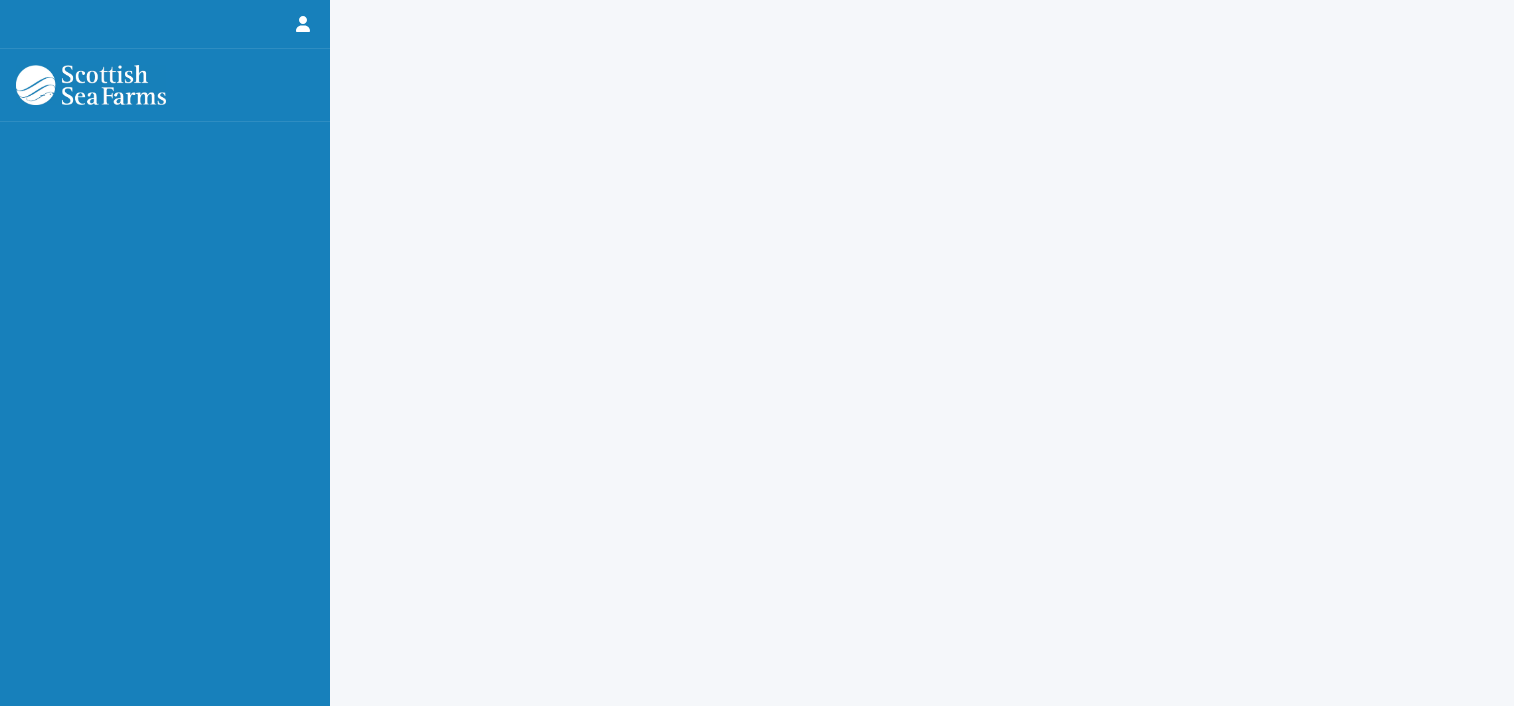 scroll, scrollTop: 0, scrollLeft: 0, axis: both 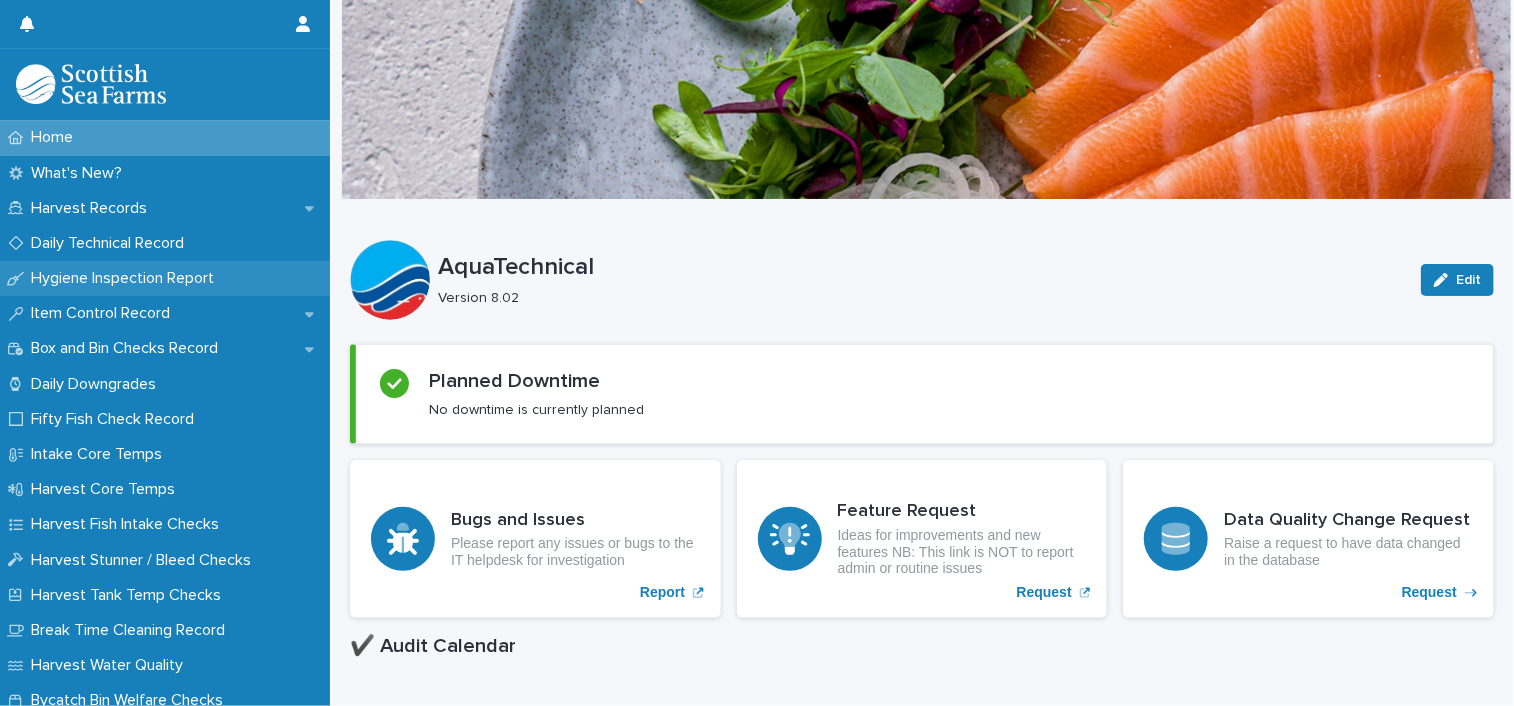 click on "Hygiene Inspection Report" at bounding box center (126, 278) 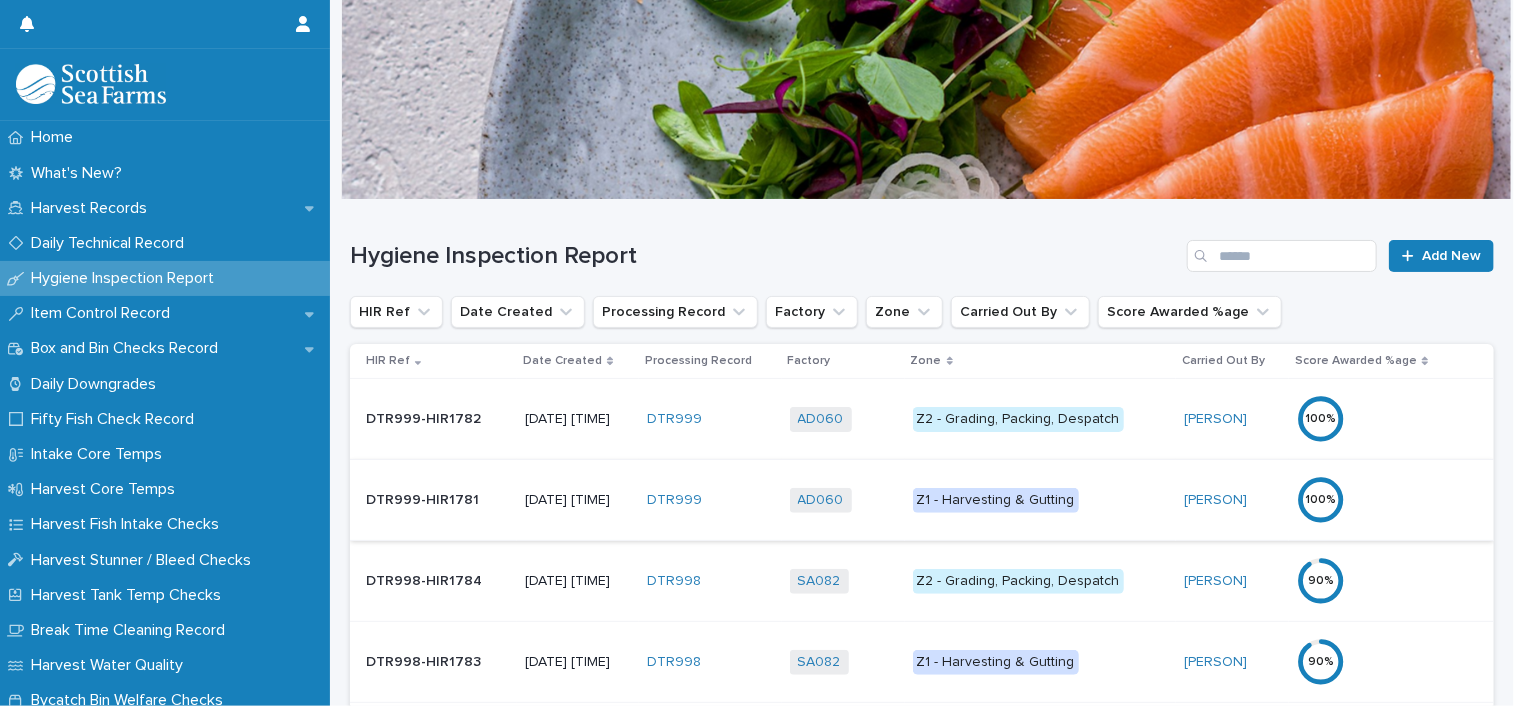 scroll, scrollTop: 100, scrollLeft: 0, axis: vertical 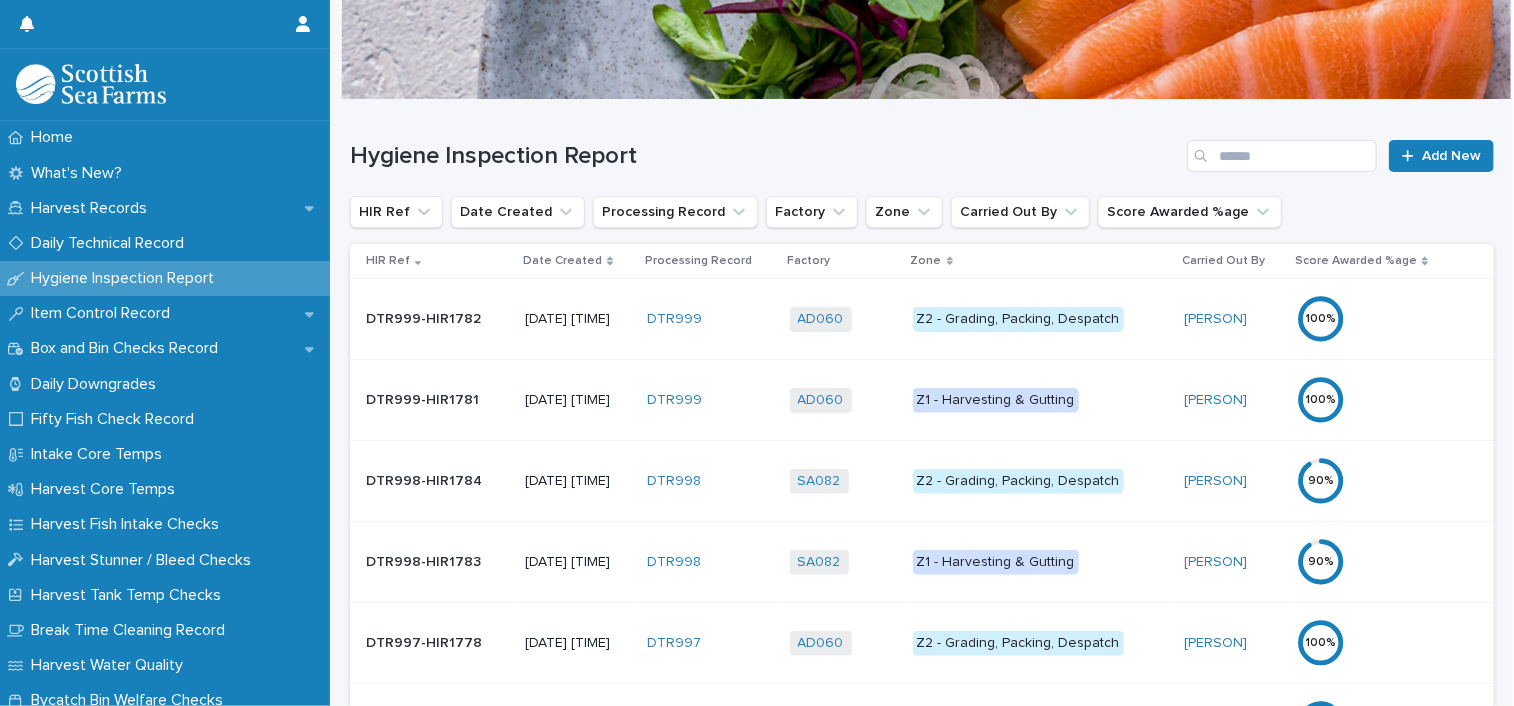 click on "Date Created" at bounding box center [562, 261] 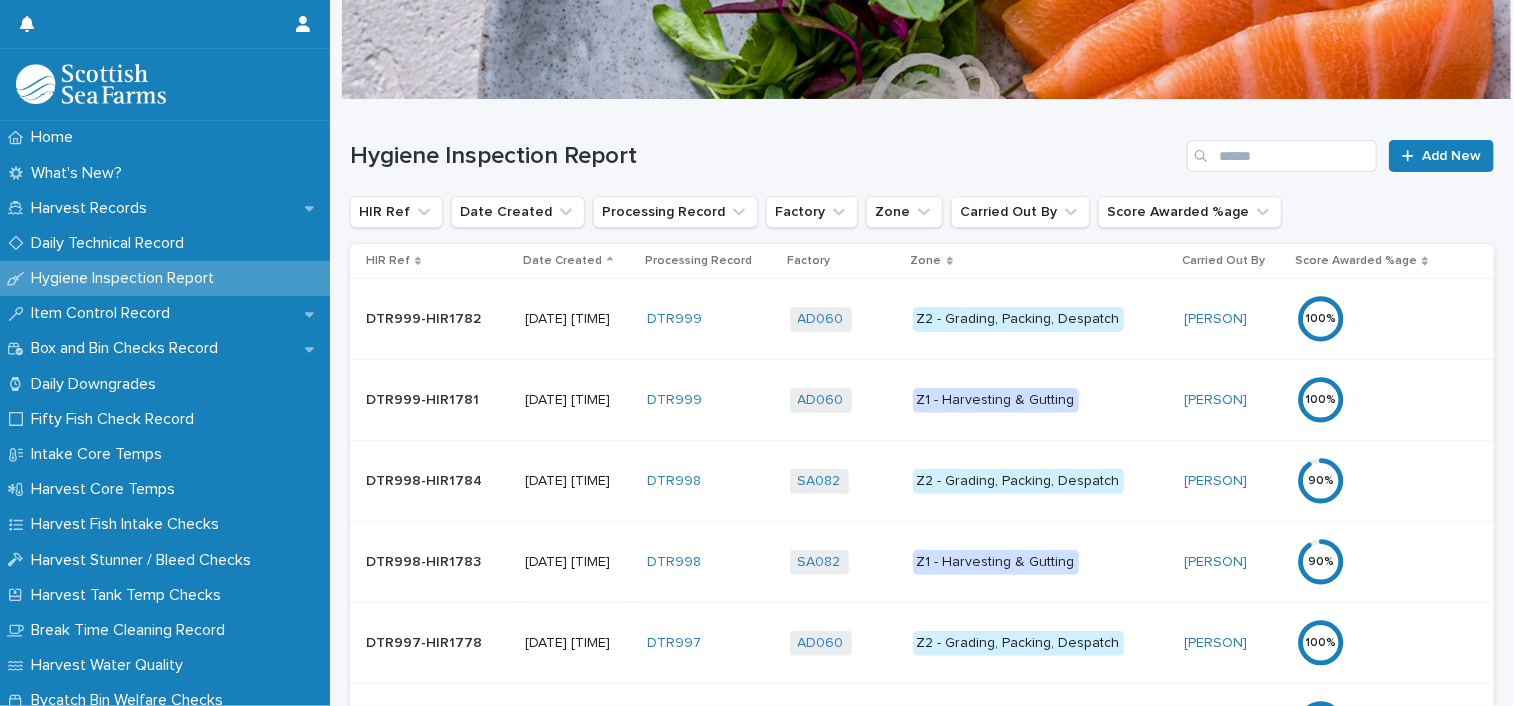click on "Date Created" at bounding box center [562, 261] 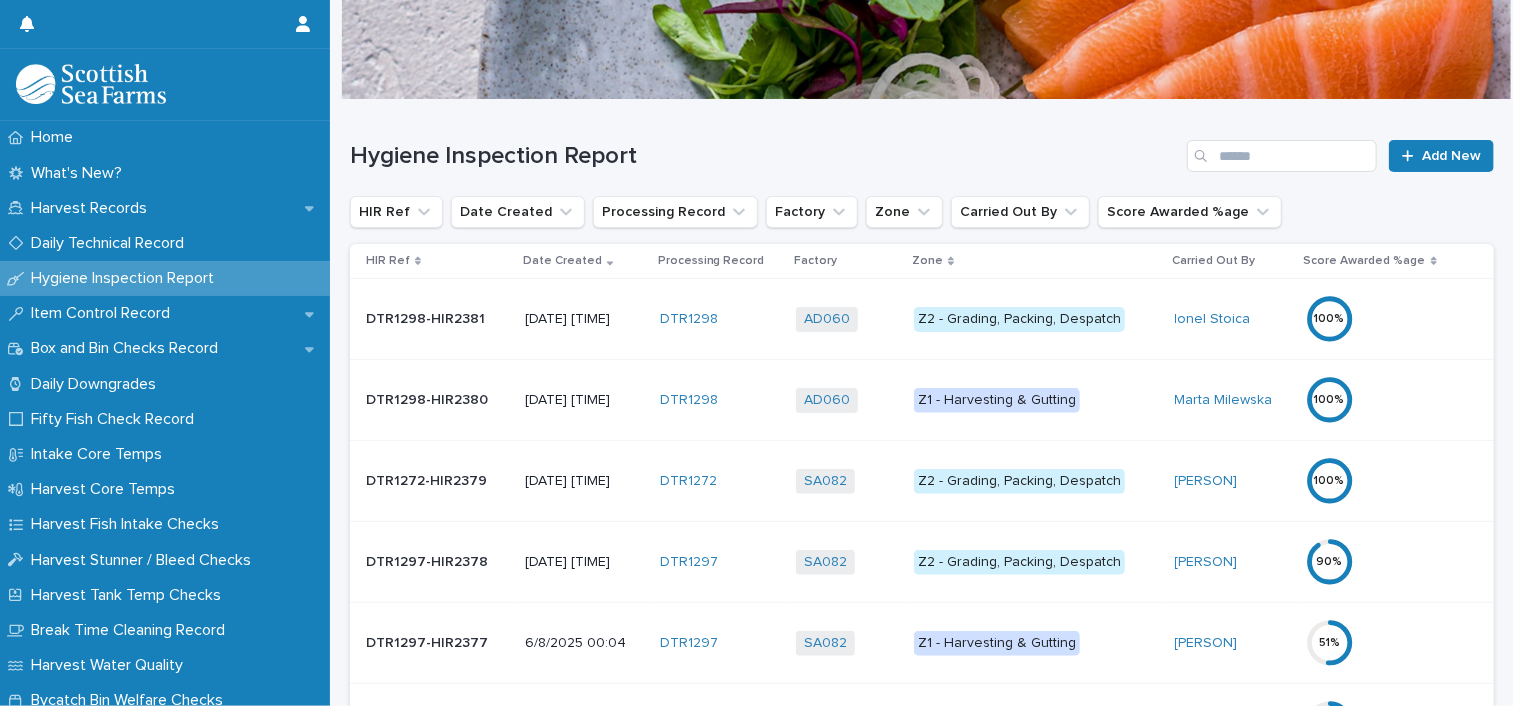 click on "Z2 - Grading, Packing, Despatch" at bounding box center [1019, 481] 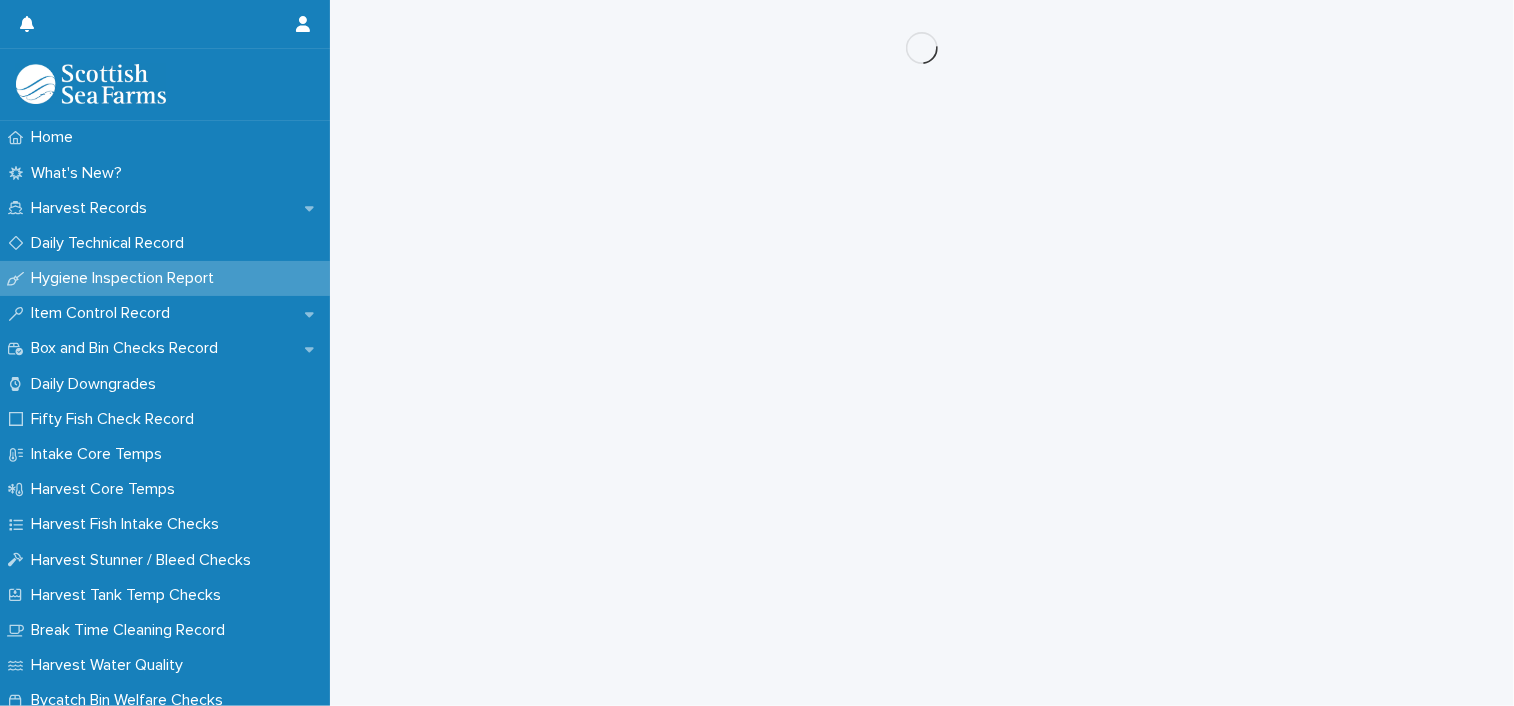 scroll, scrollTop: 0, scrollLeft: 0, axis: both 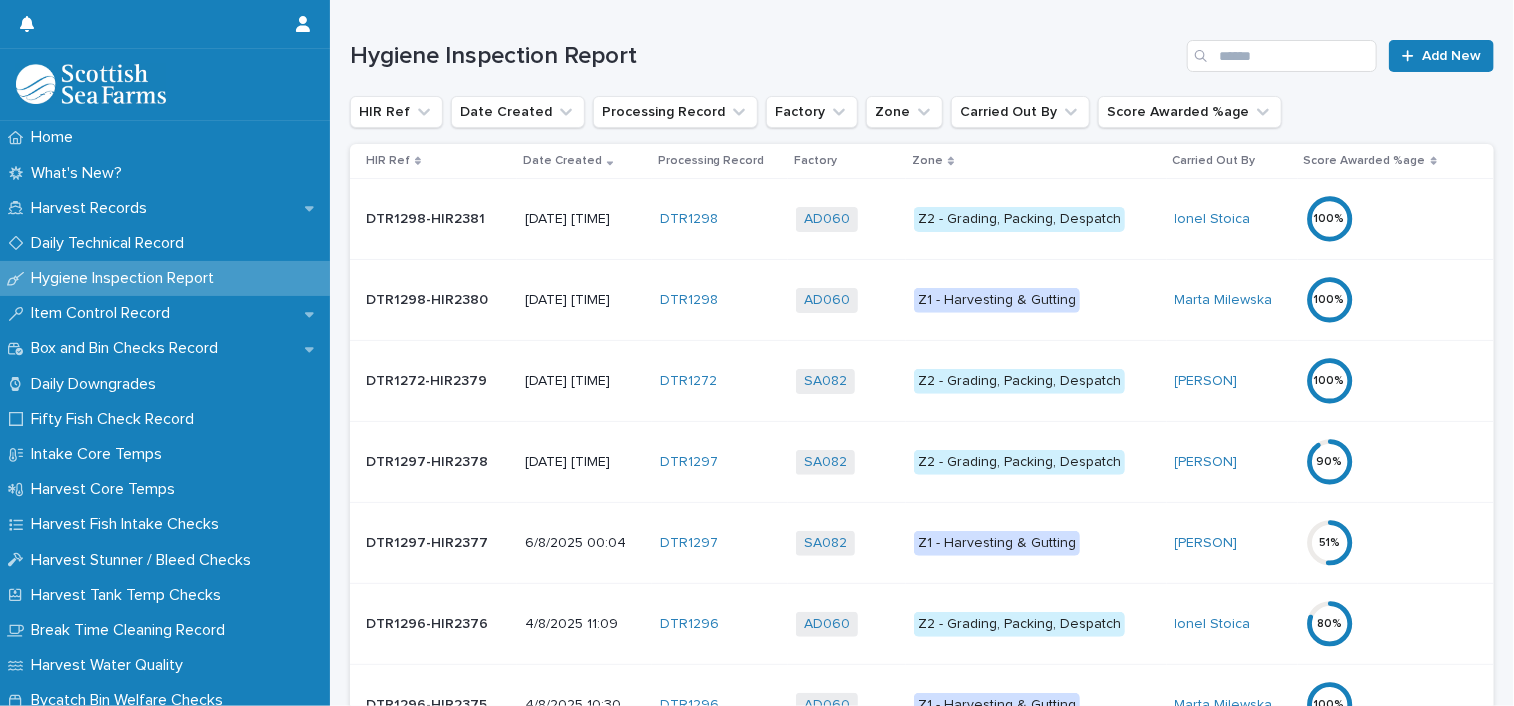 click on "Z2 - Grading, Packing, Despatch" at bounding box center (1019, 462) 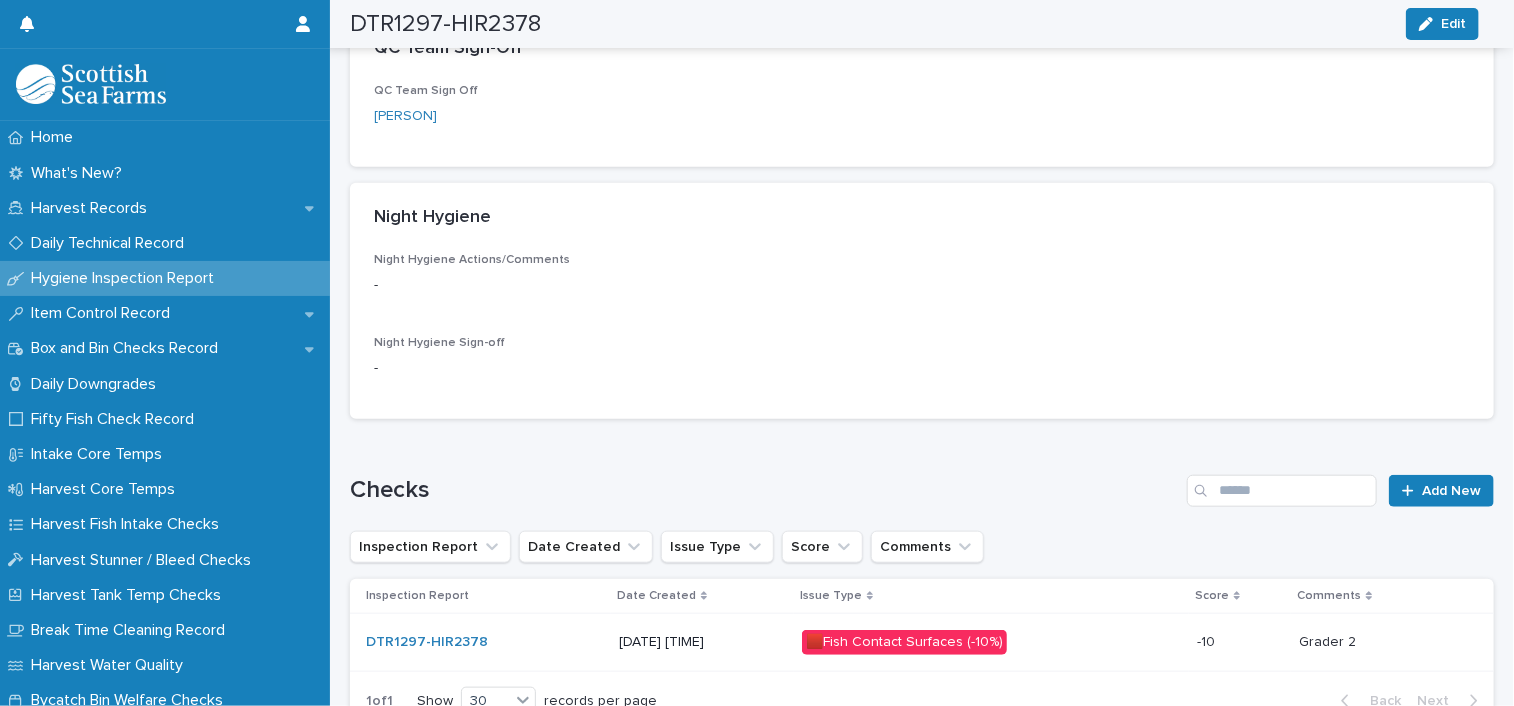 scroll, scrollTop: 800, scrollLeft: 0, axis: vertical 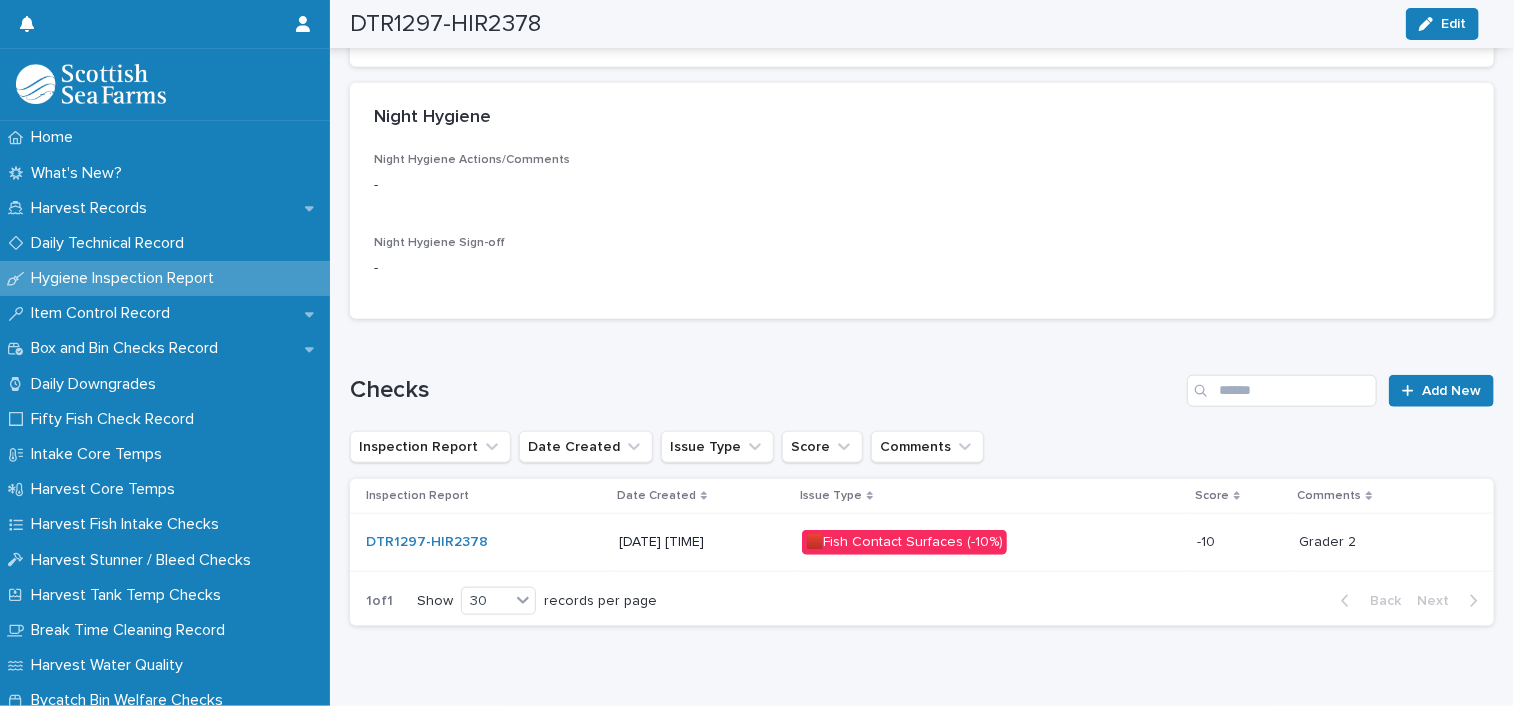 click on "🟥Fish Contact Surfaces (-10%)" at bounding box center (904, 542) 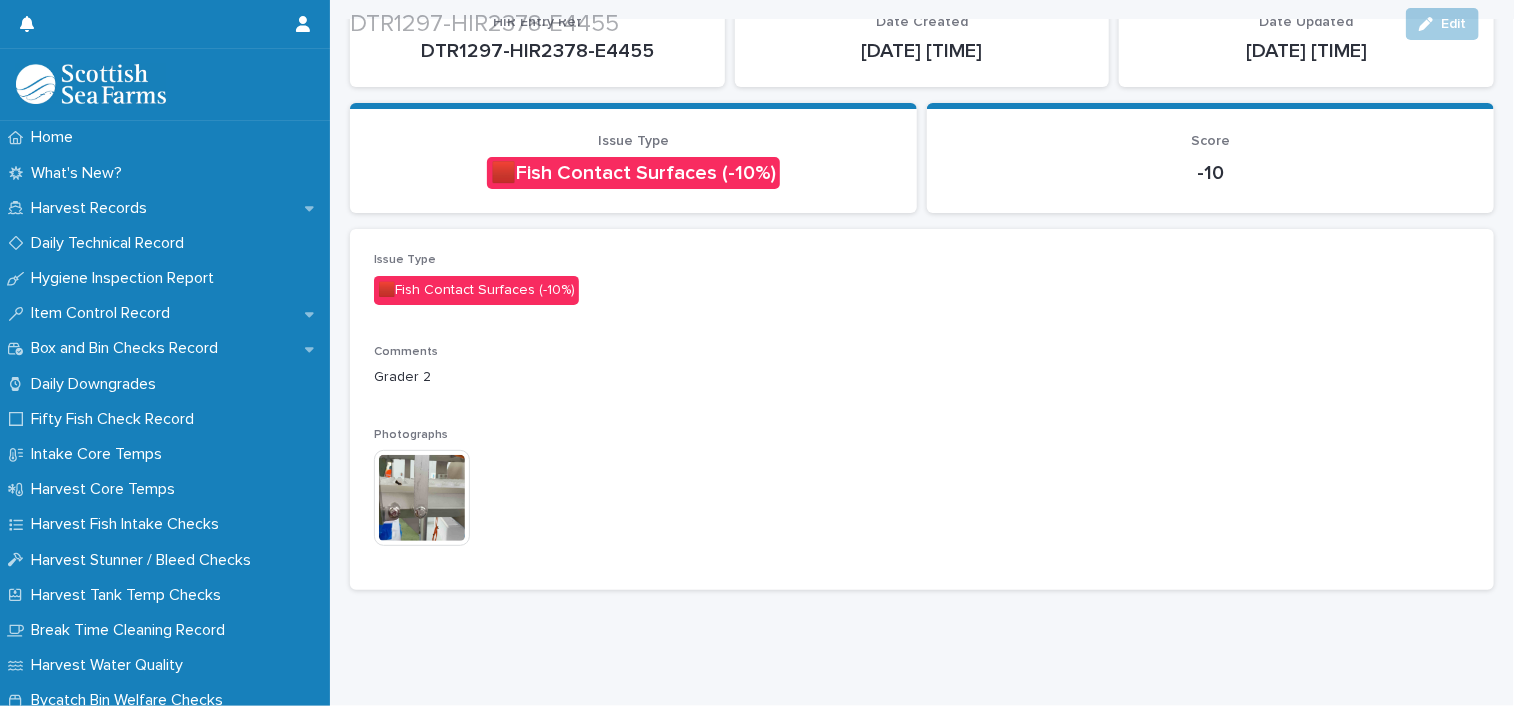 scroll, scrollTop: 176, scrollLeft: 0, axis: vertical 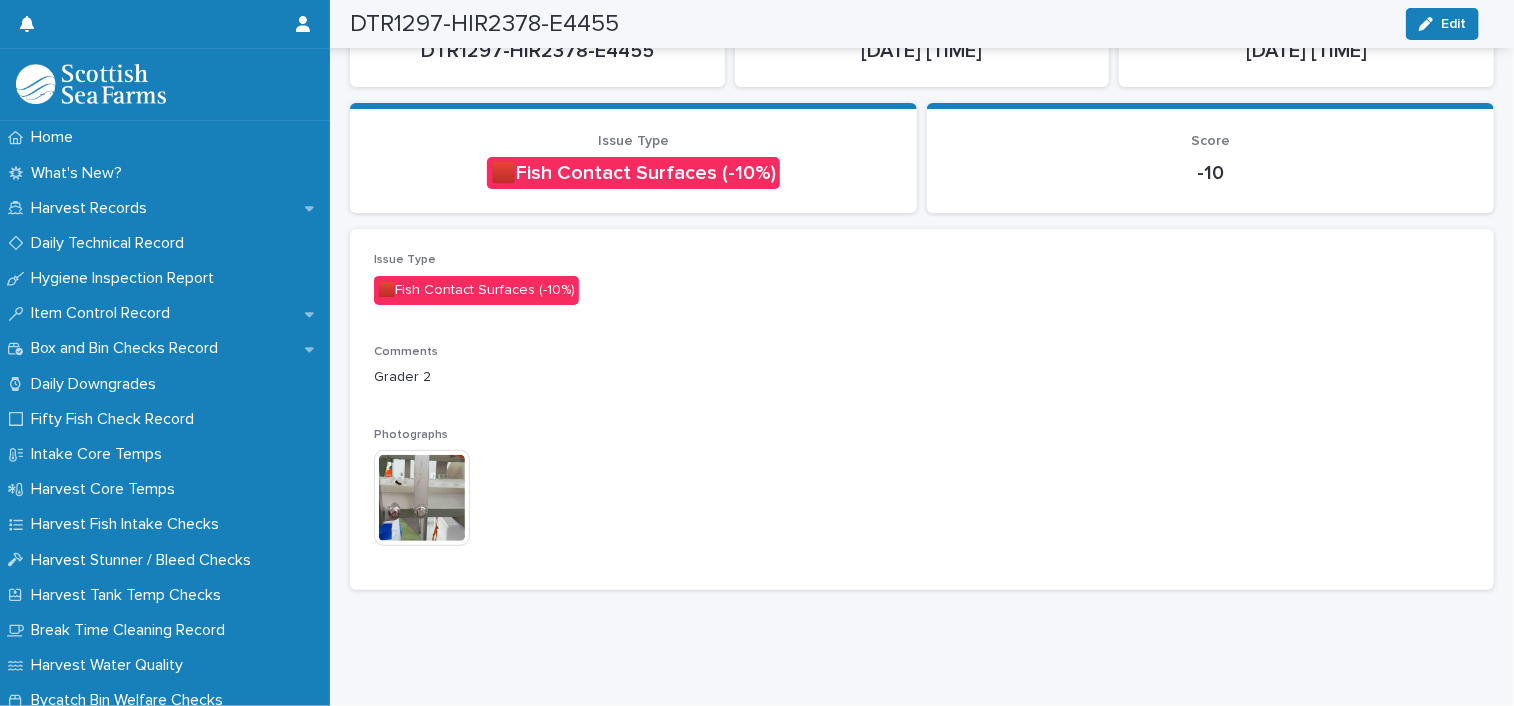 click at bounding box center [422, 498] 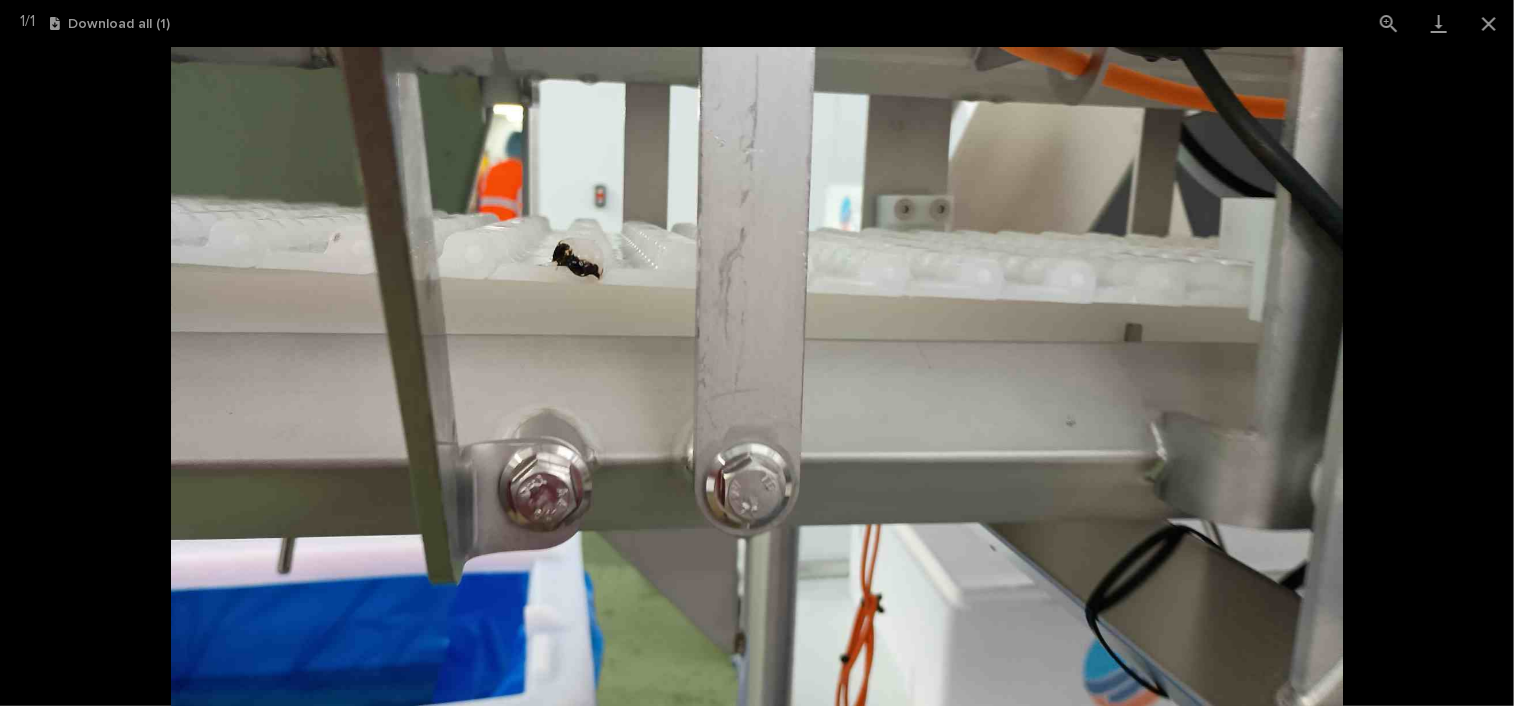 scroll, scrollTop: 176, scrollLeft: 0, axis: vertical 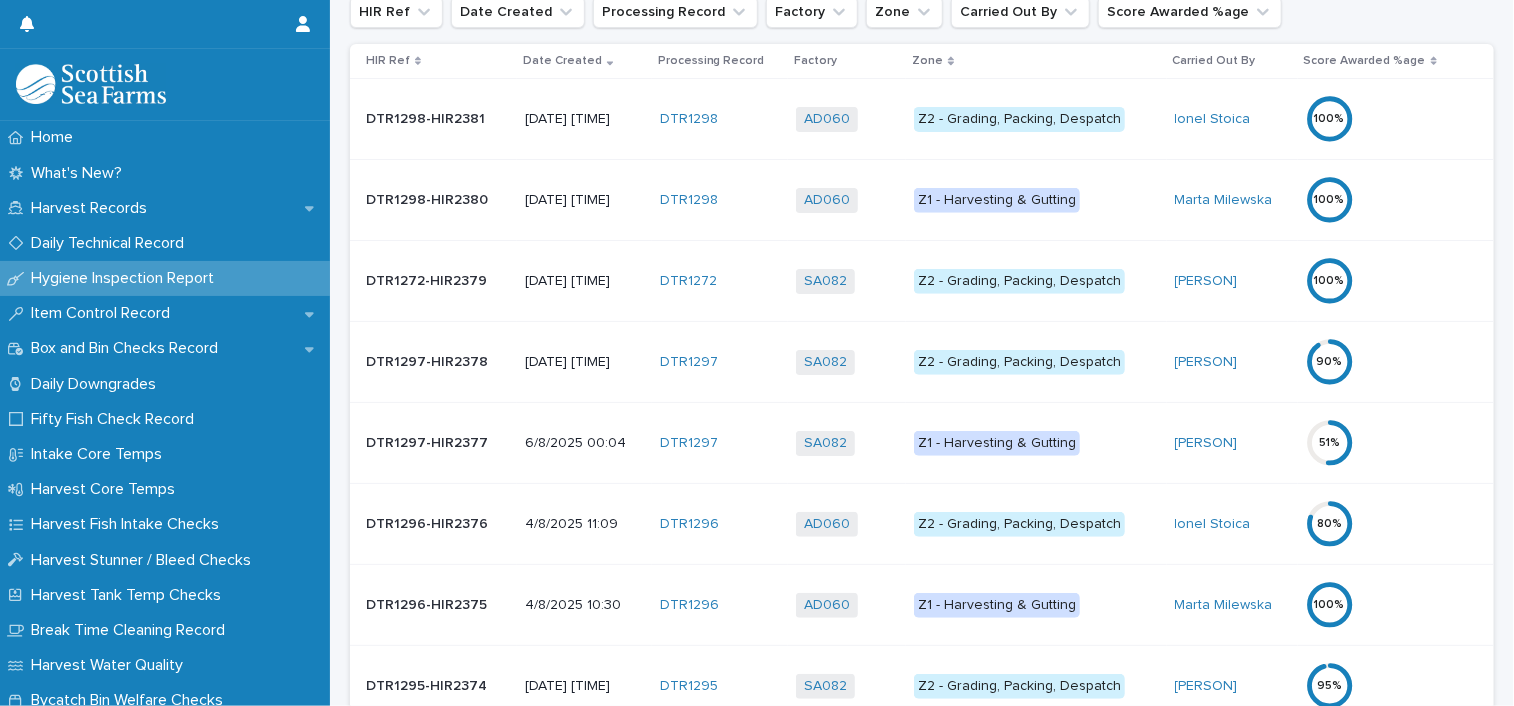 click on "Z1 - Harvesting & Gutting" at bounding box center (997, 443) 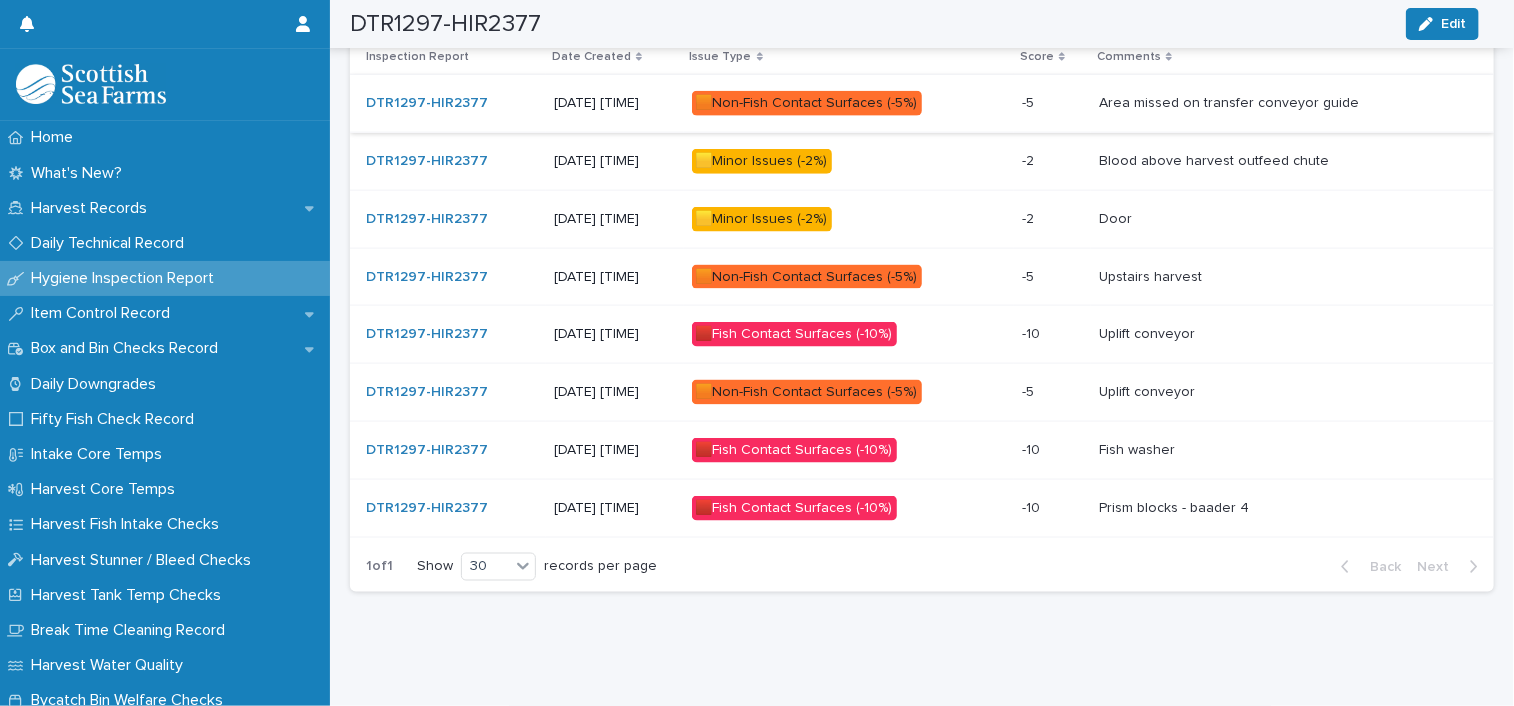 scroll, scrollTop: 1252, scrollLeft: 0, axis: vertical 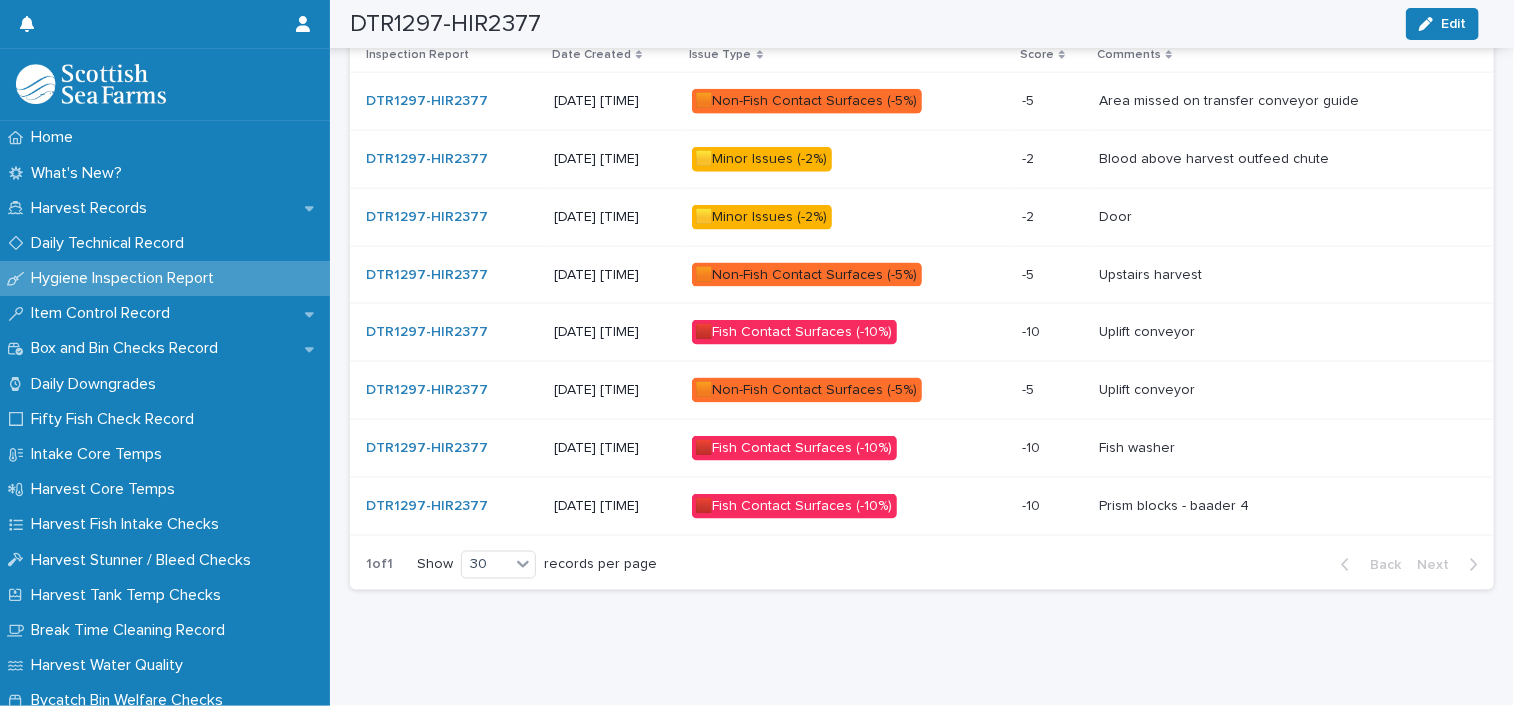 click on "🟧Non-Fish Contact Surfaces (-5%)" at bounding box center (807, 101) 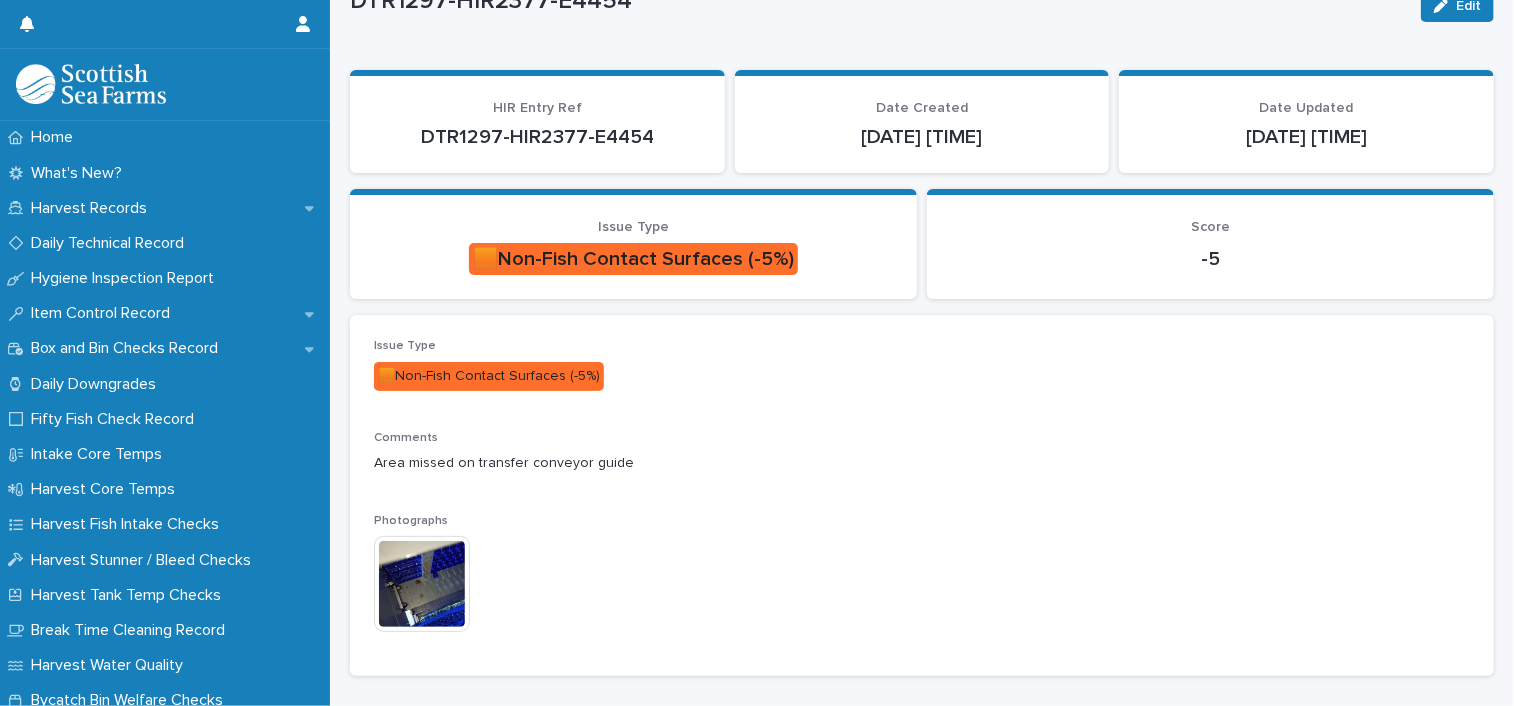 scroll, scrollTop: 176, scrollLeft: 0, axis: vertical 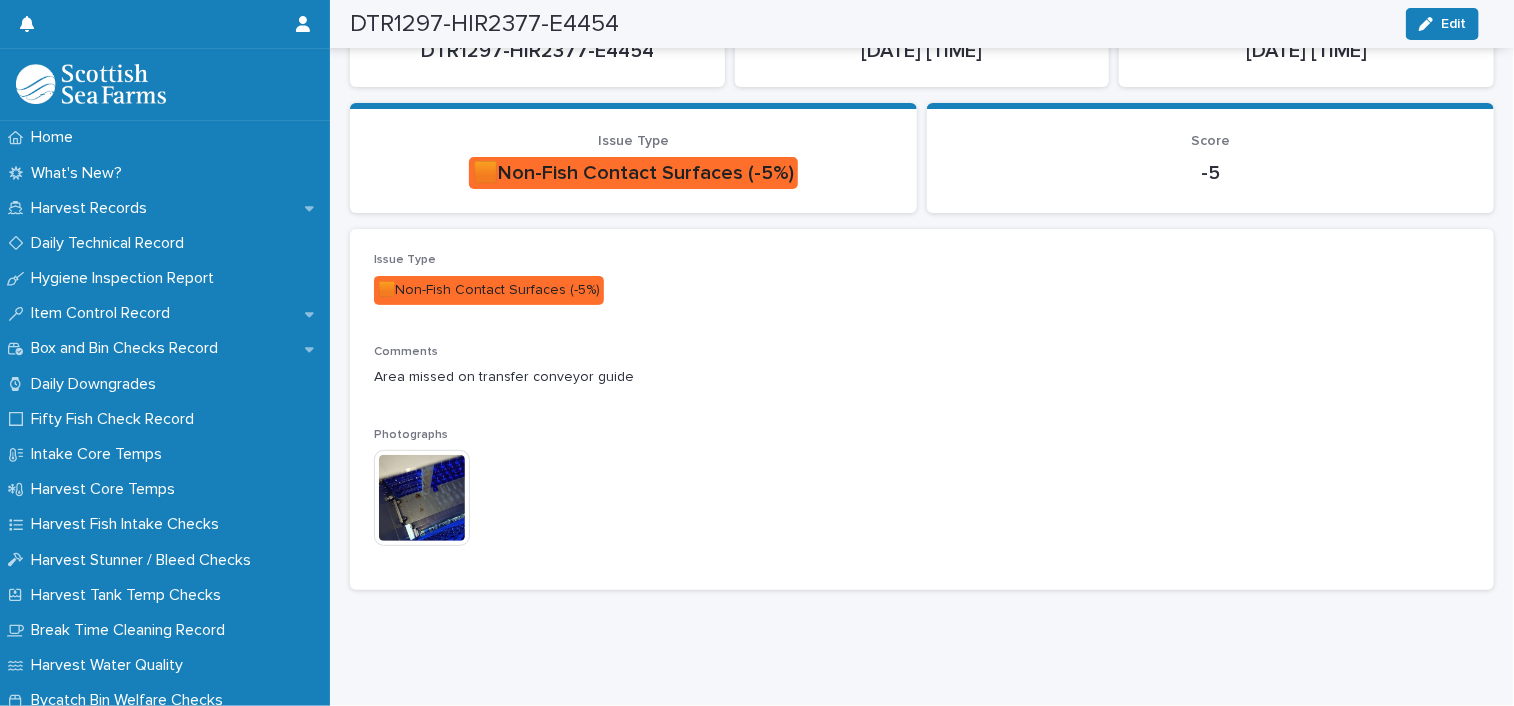 click at bounding box center [422, 498] 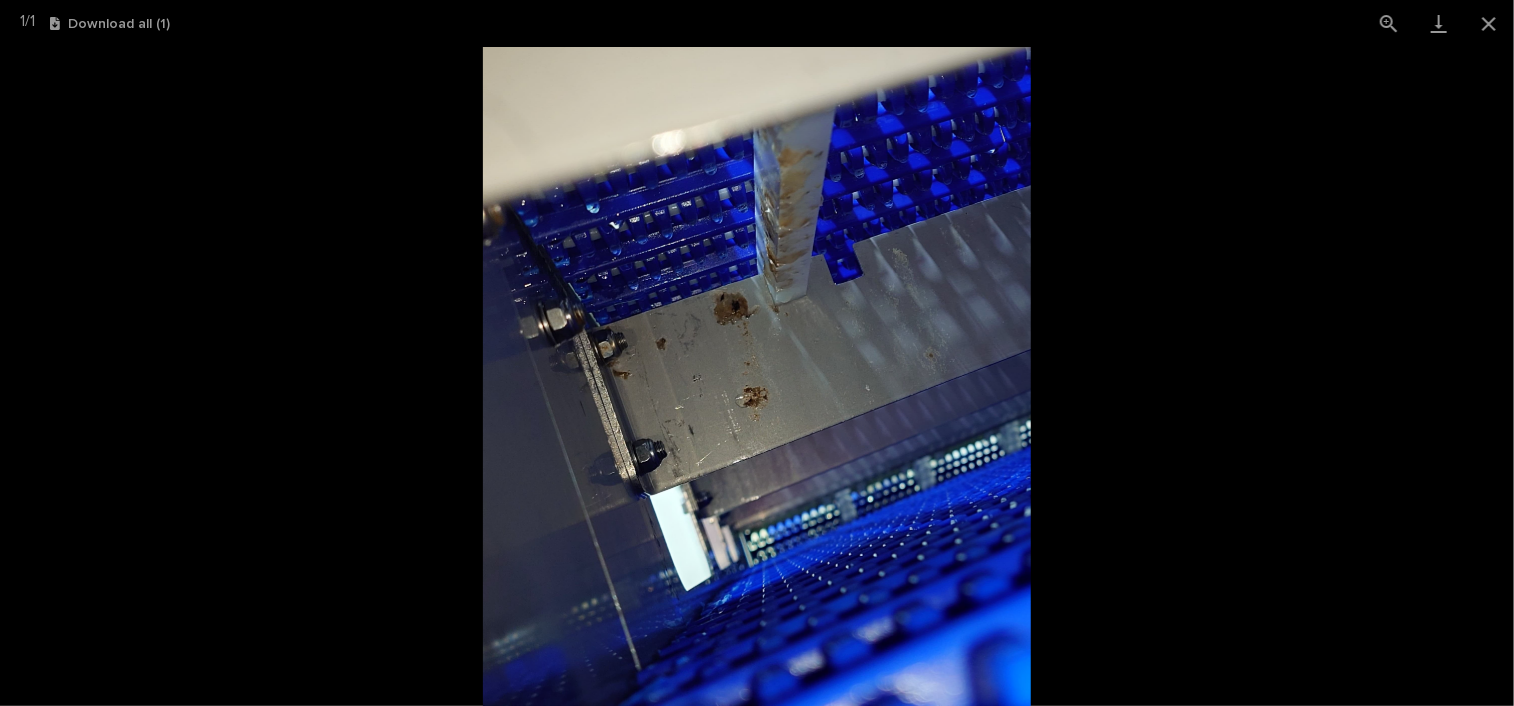 scroll, scrollTop: 176, scrollLeft: 0, axis: vertical 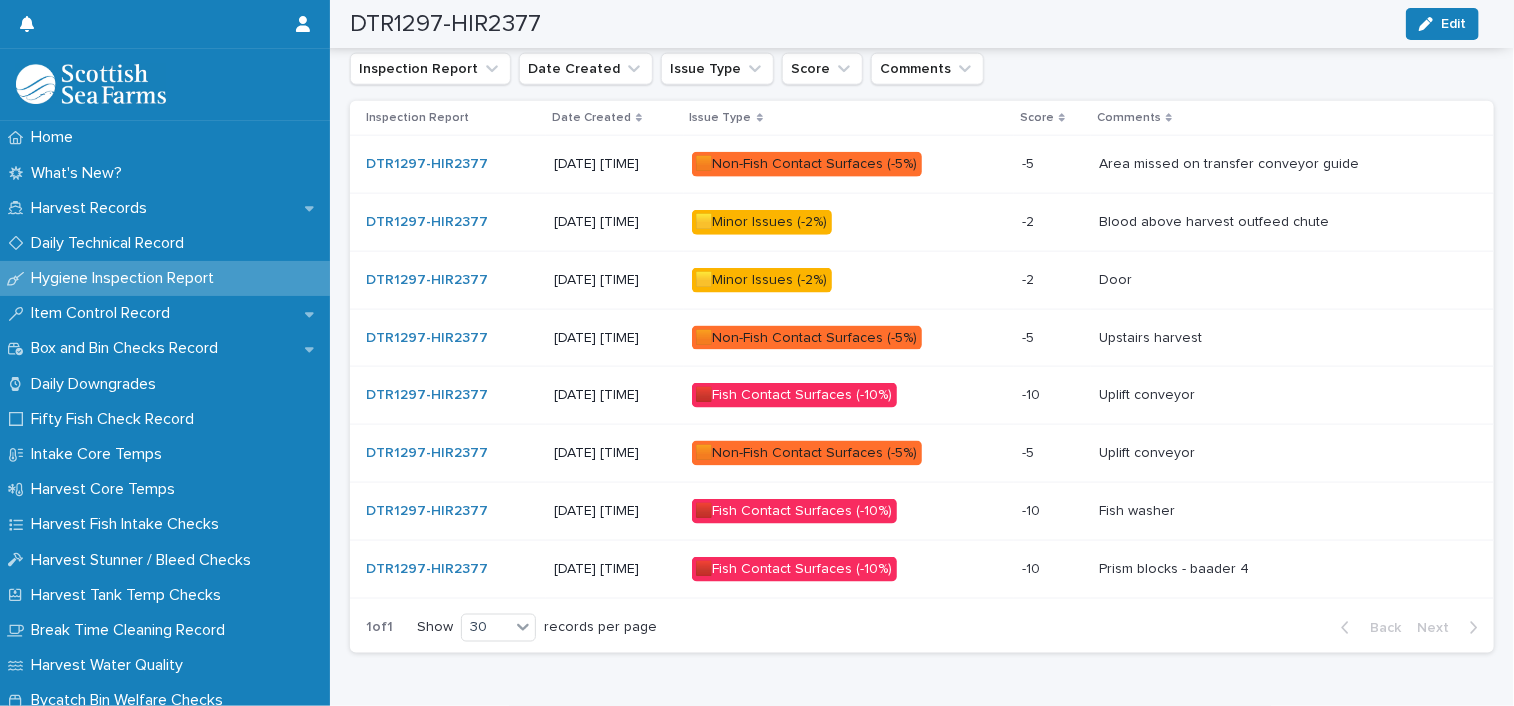 click on "🟨Minor Issues (-2%)" at bounding box center [762, 222] 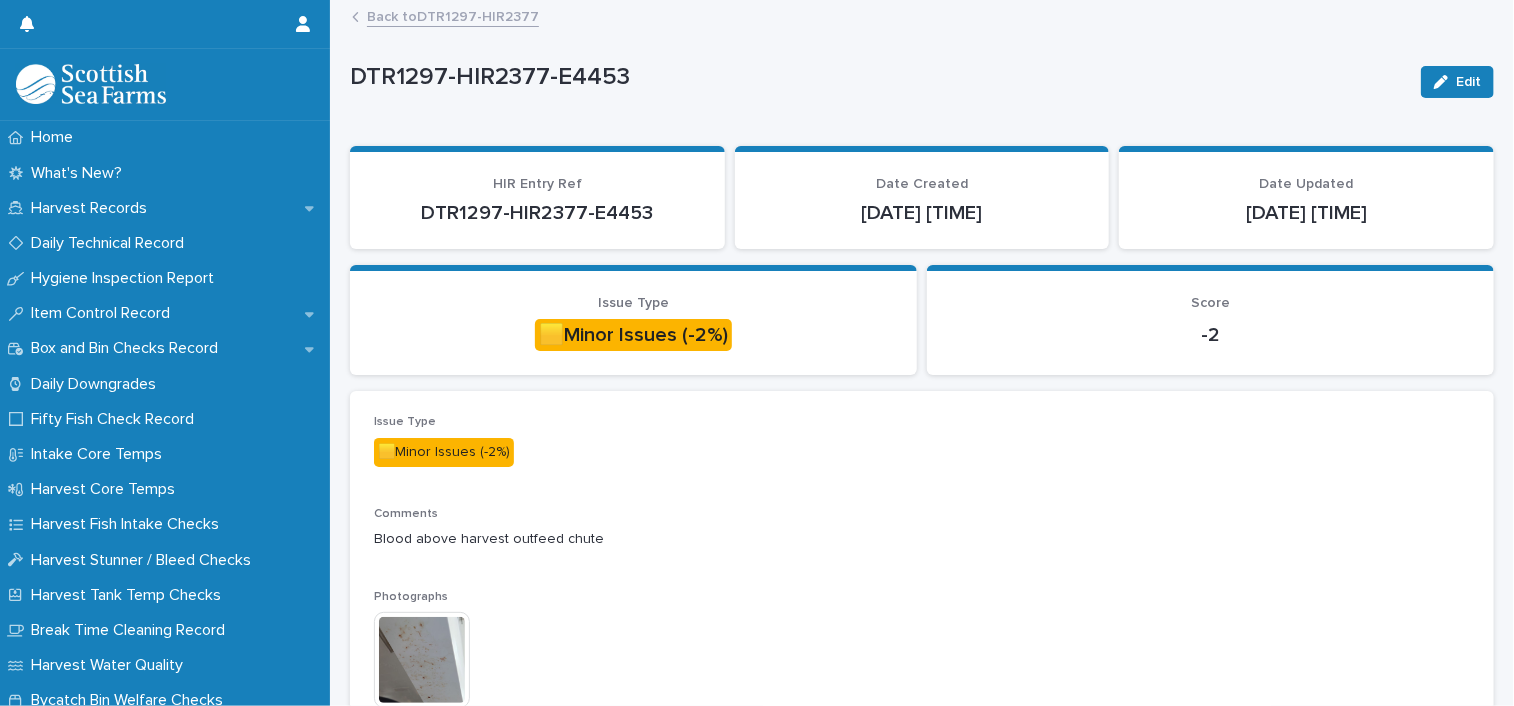 scroll, scrollTop: 100, scrollLeft: 0, axis: vertical 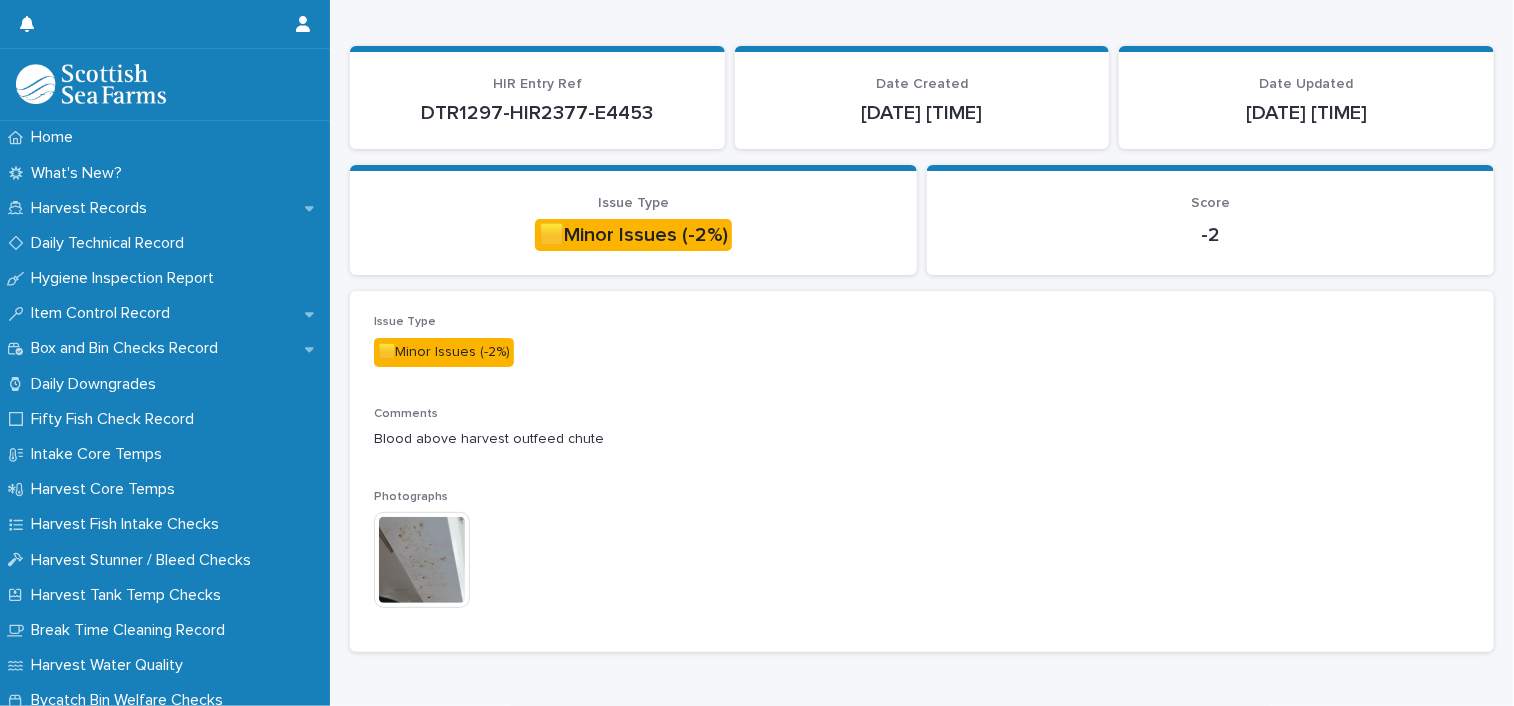 click at bounding box center [422, 560] 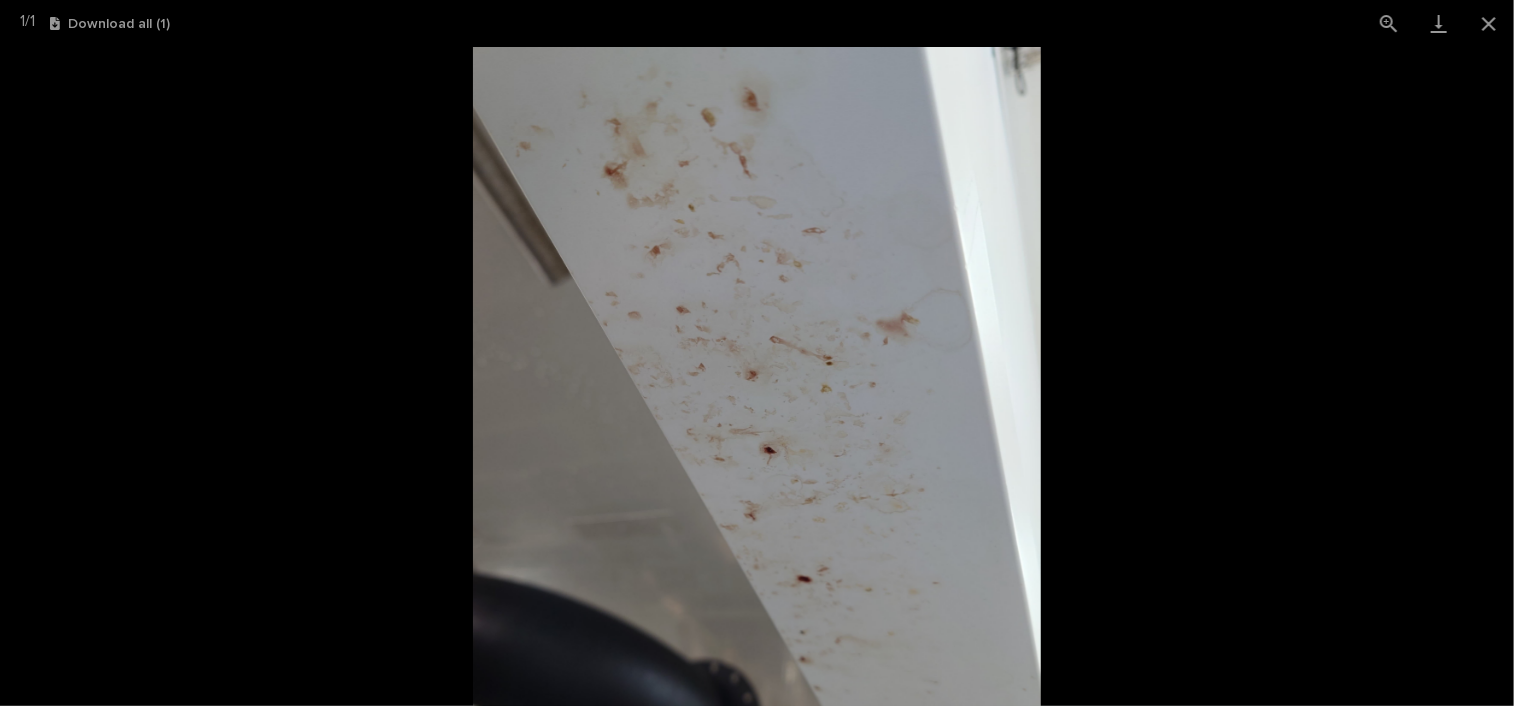 scroll, scrollTop: 100, scrollLeft: 0, axis: vertical 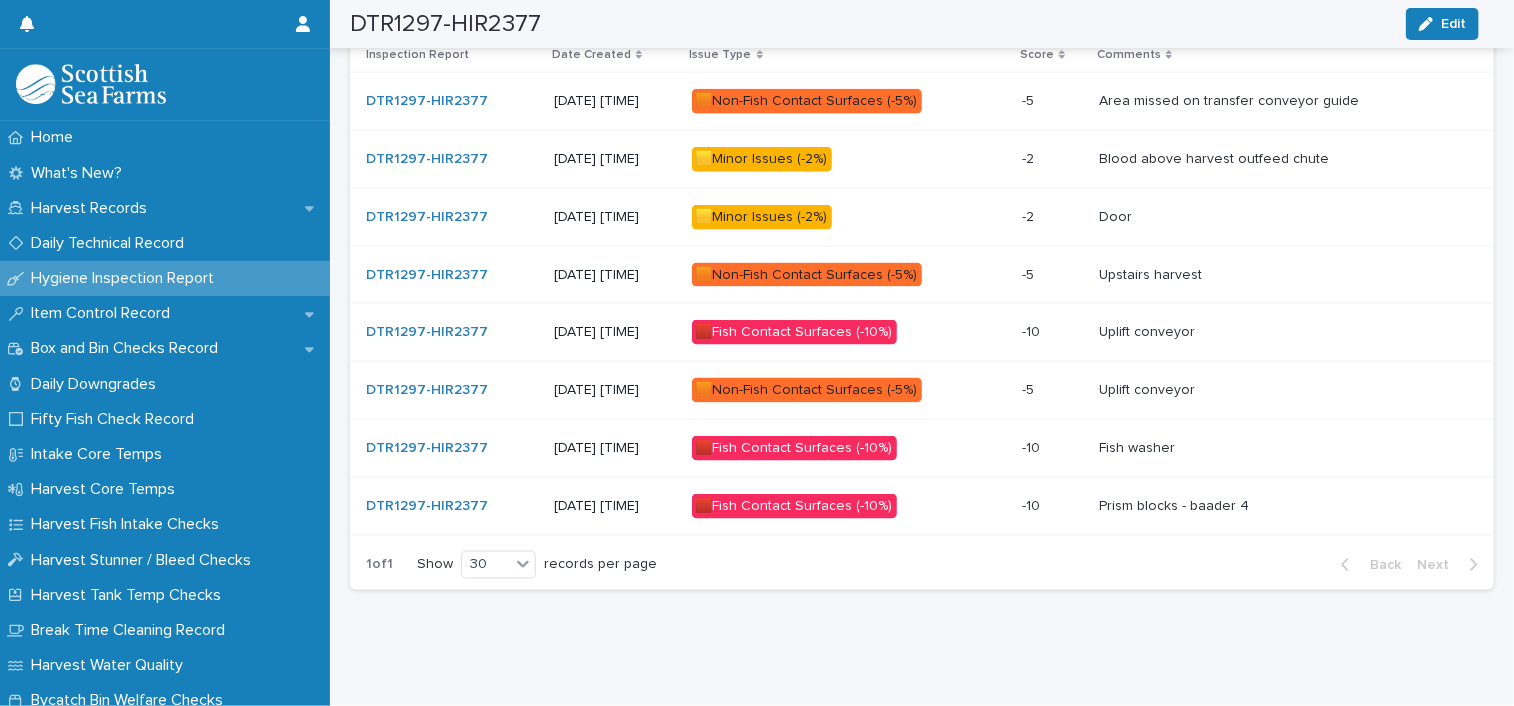 click on "🟨Minor Issues (-2%)" at bounding box center [762, 217] 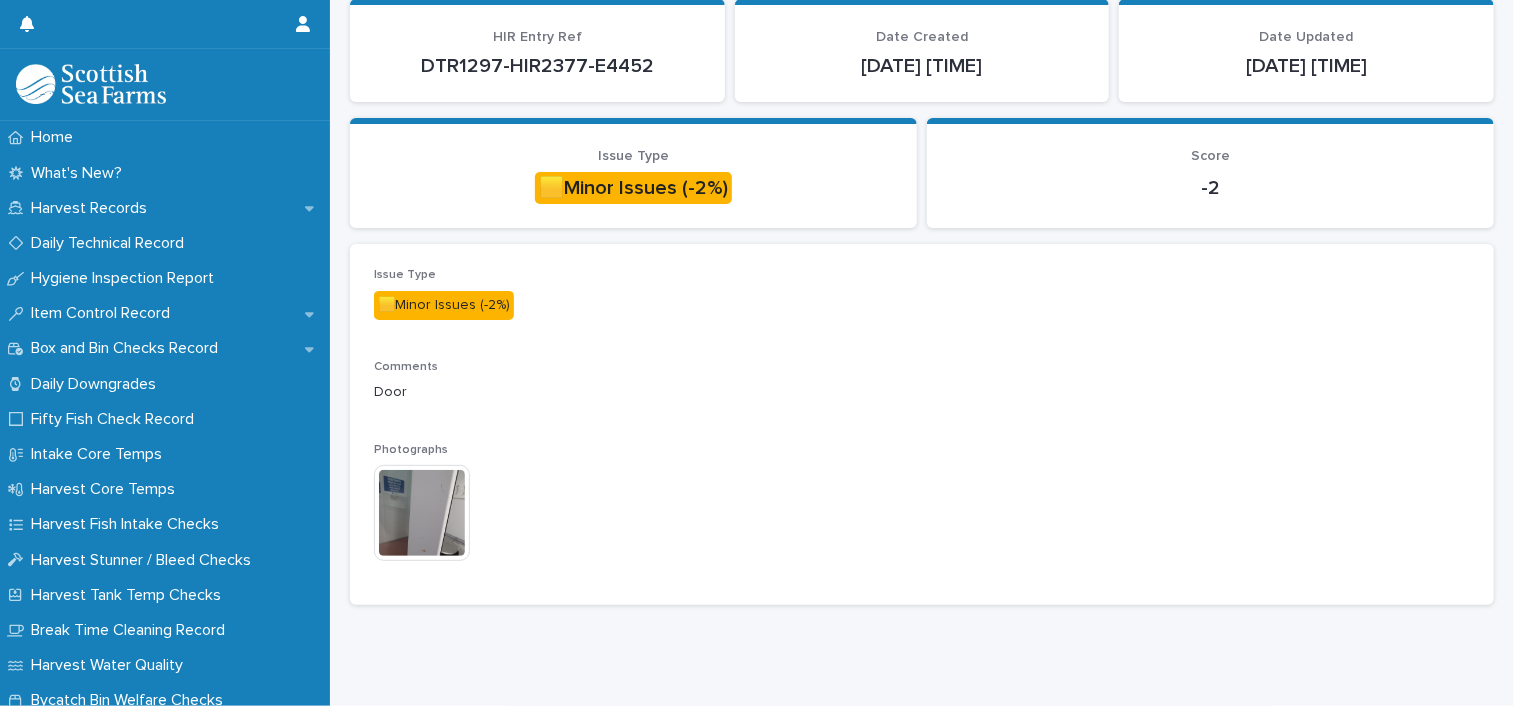 scroll, scrollTop: 176, scrollLeft: 0, axis: vertical 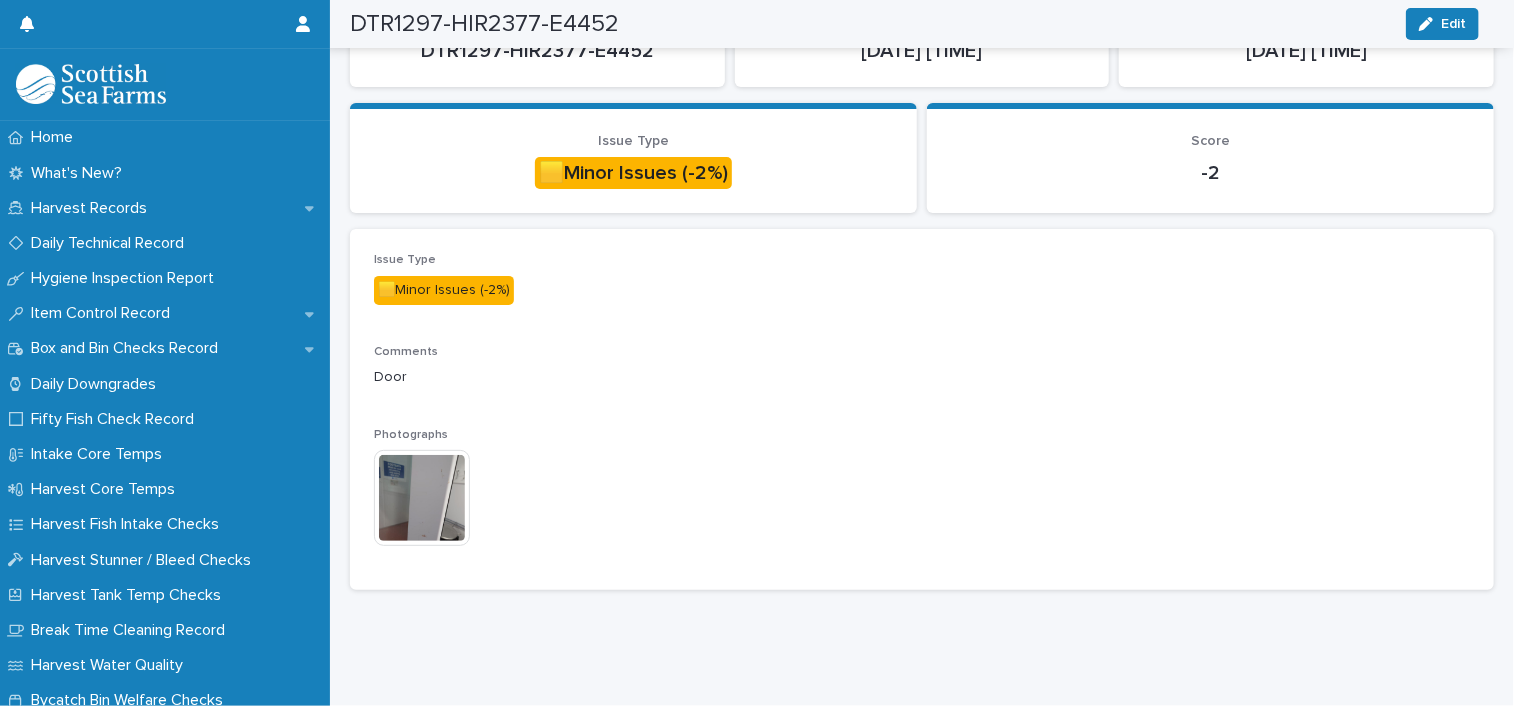 click at bounding box center [422, 498] 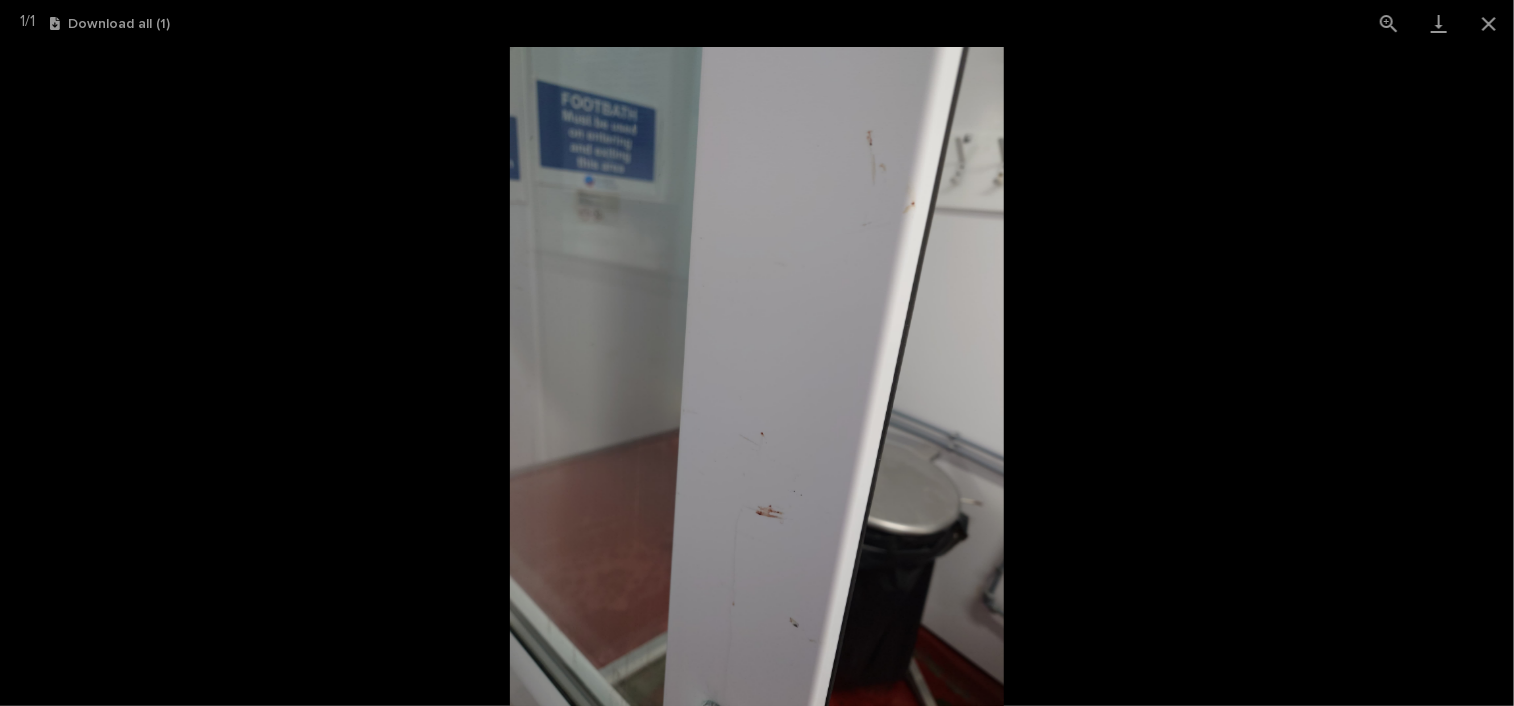 scroll, scrollTop: 176, scrollLeft: 0, axis: vertical 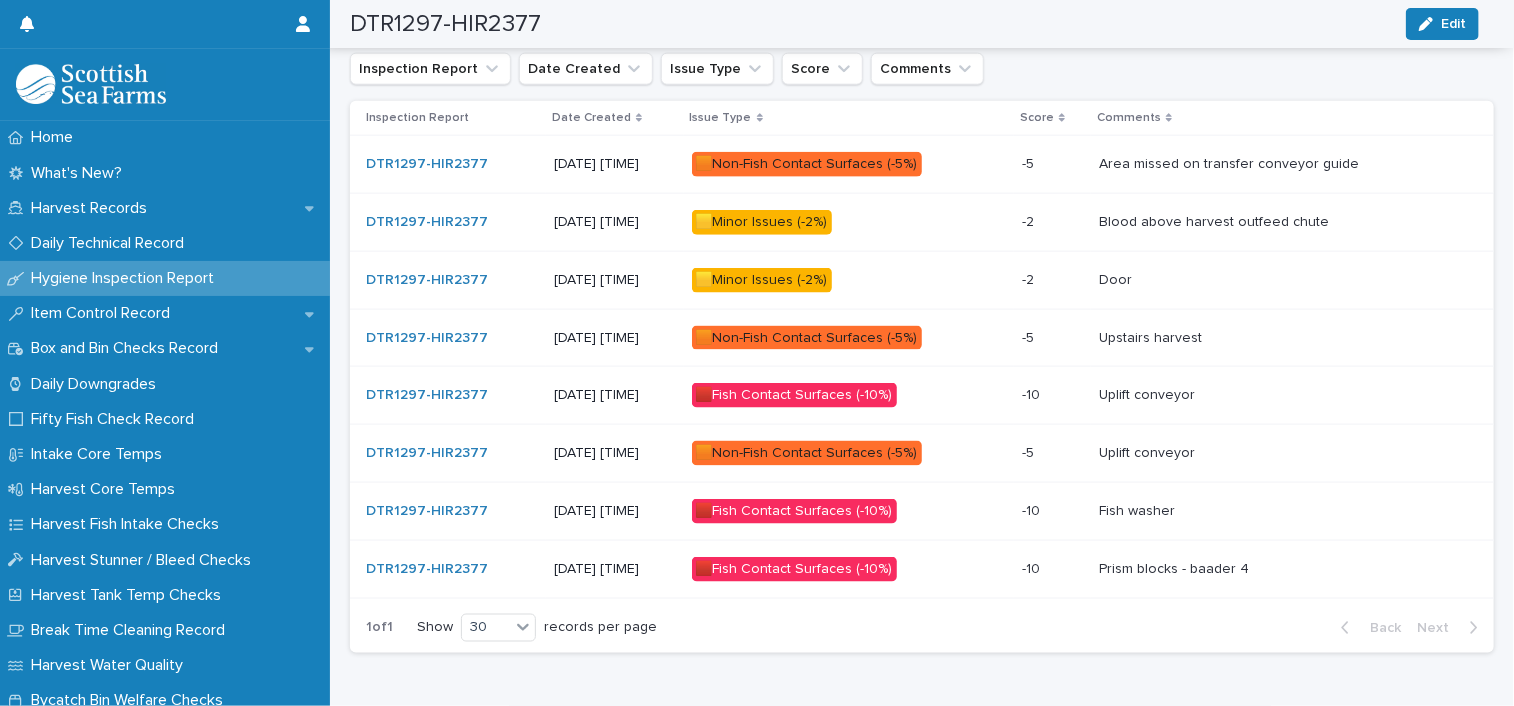 click on "🟧Non-Fish Contact Surfaces (-5%)" at bounding box center (807, 338) 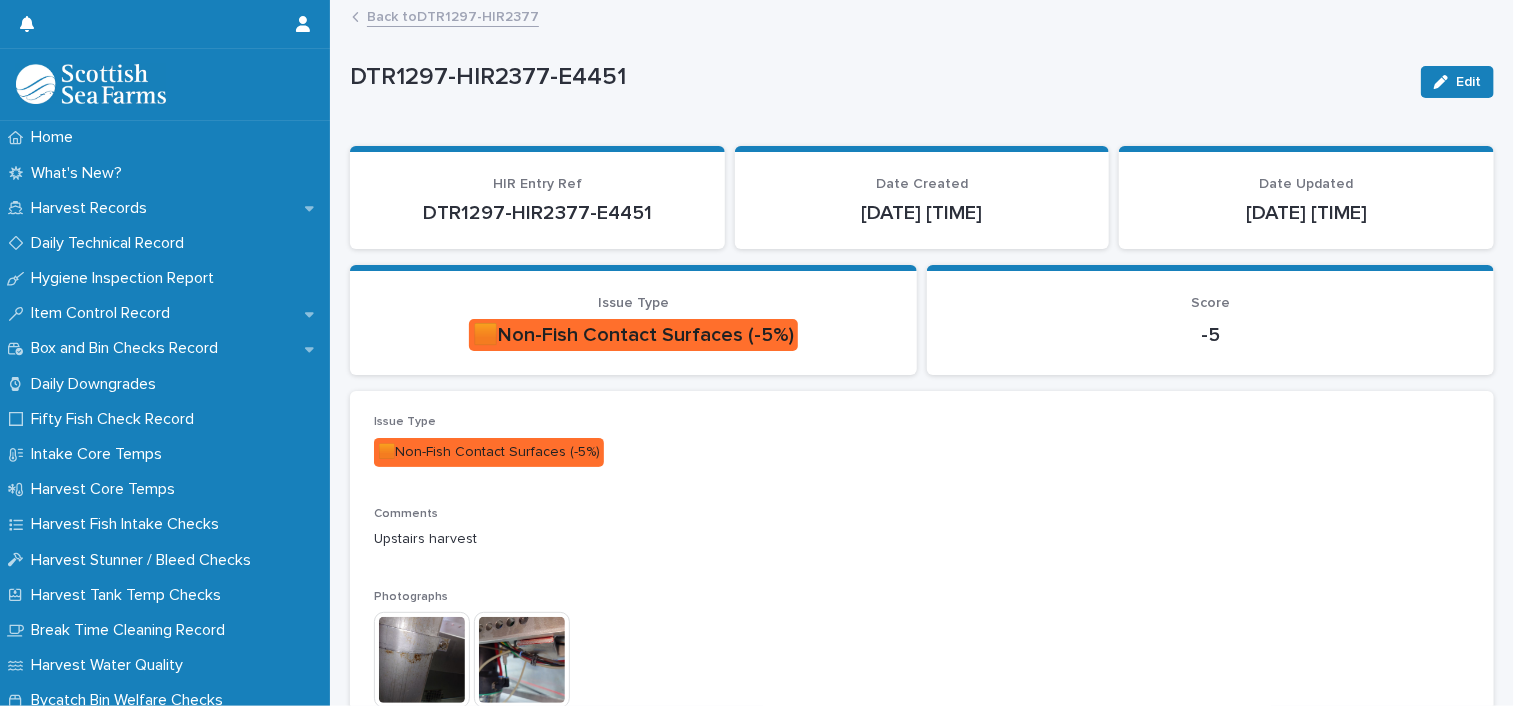 scroll, scrollTop: 176, scrollLeft: 0, axis: vertical 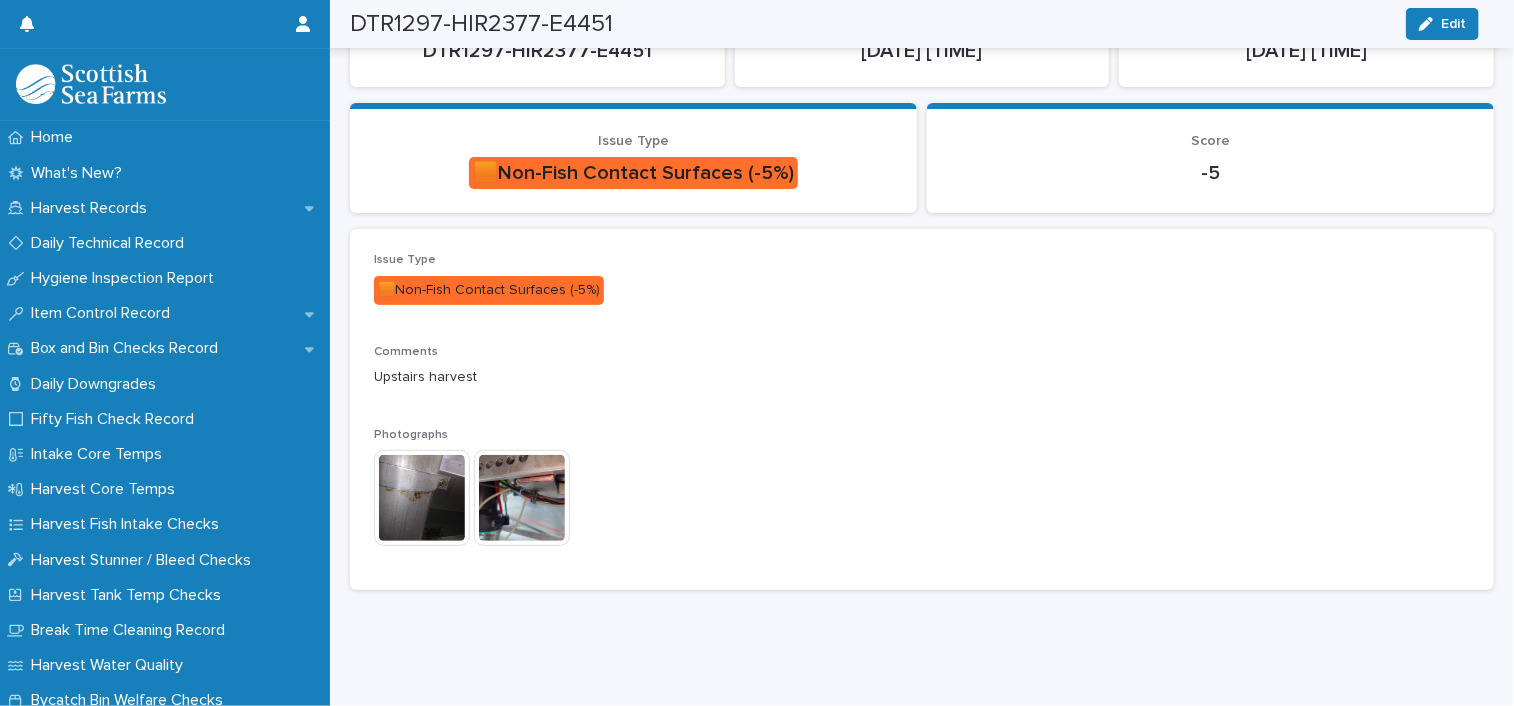 click at bounding box center [422, 498] 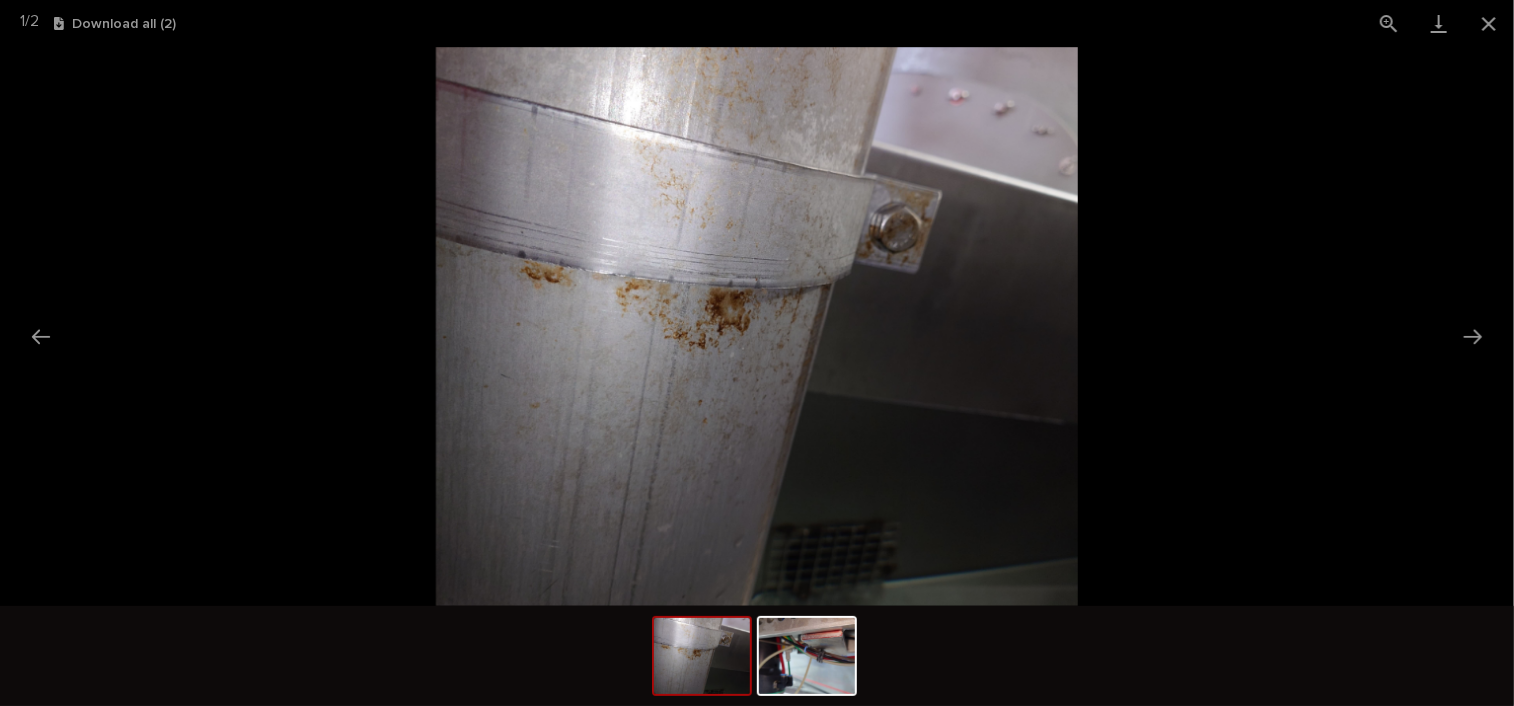 scroll, scrollTop: 176, scrollLeft: 0, axis: vertical 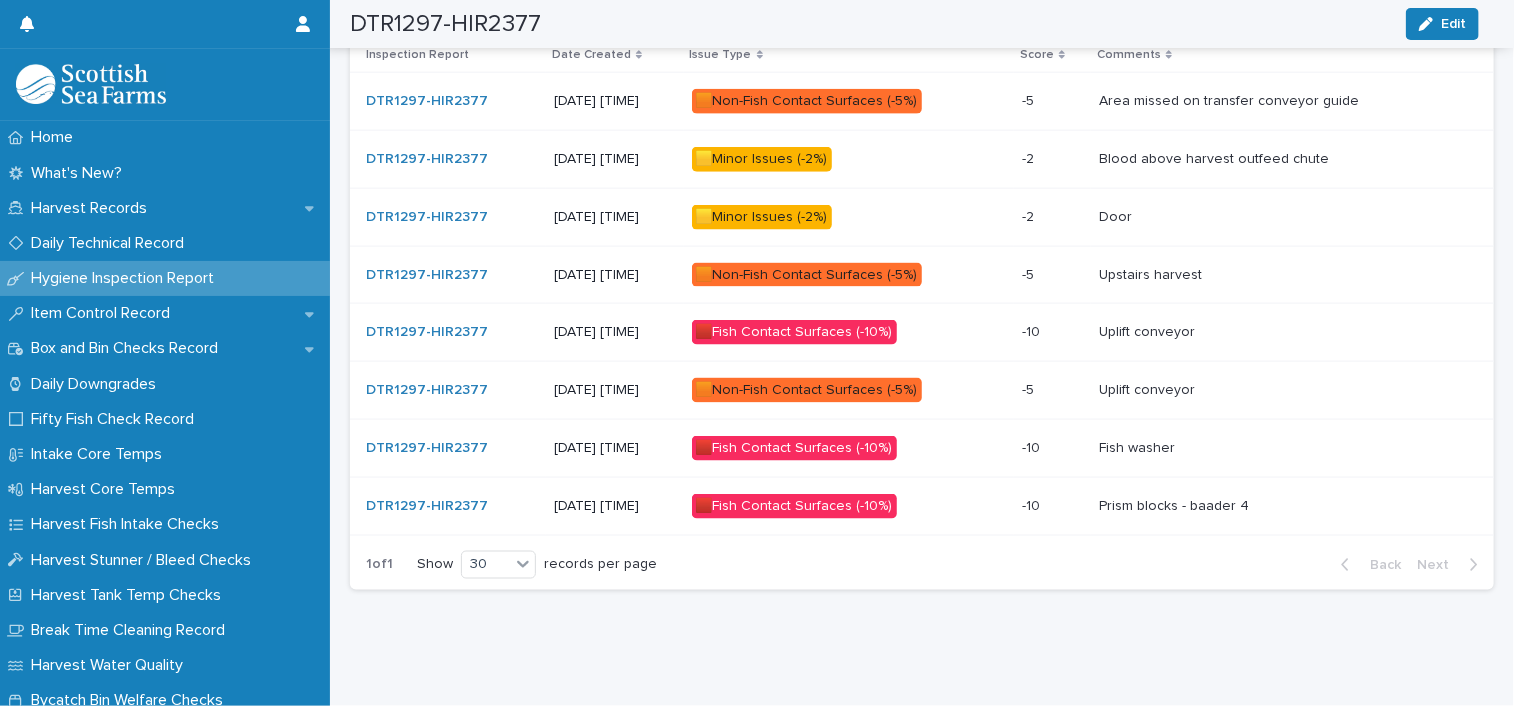 click on "🟥Fish Contact Surfaces (-10%)" at bounding box center [794, 332] 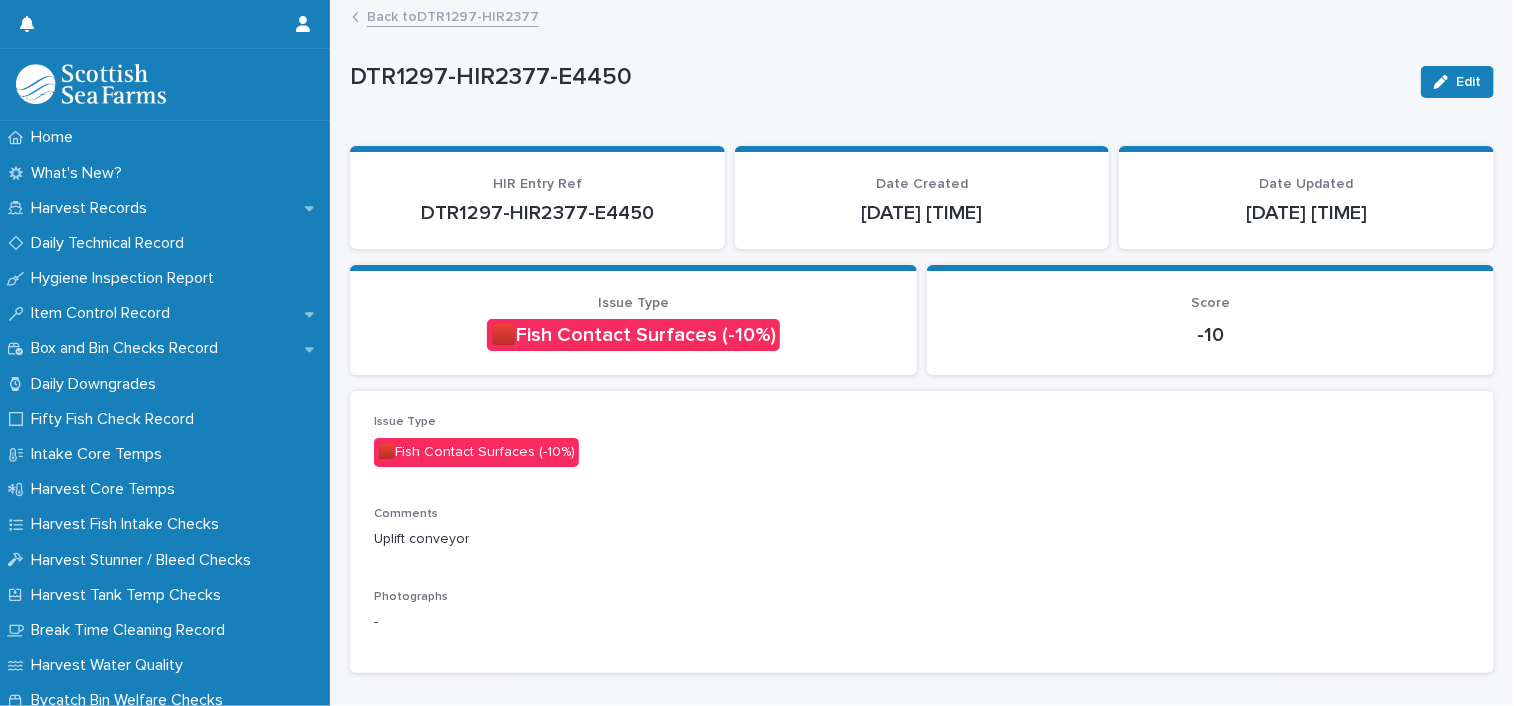 scroll, scrollTop: 0, scrollLeft: 0, axis: both 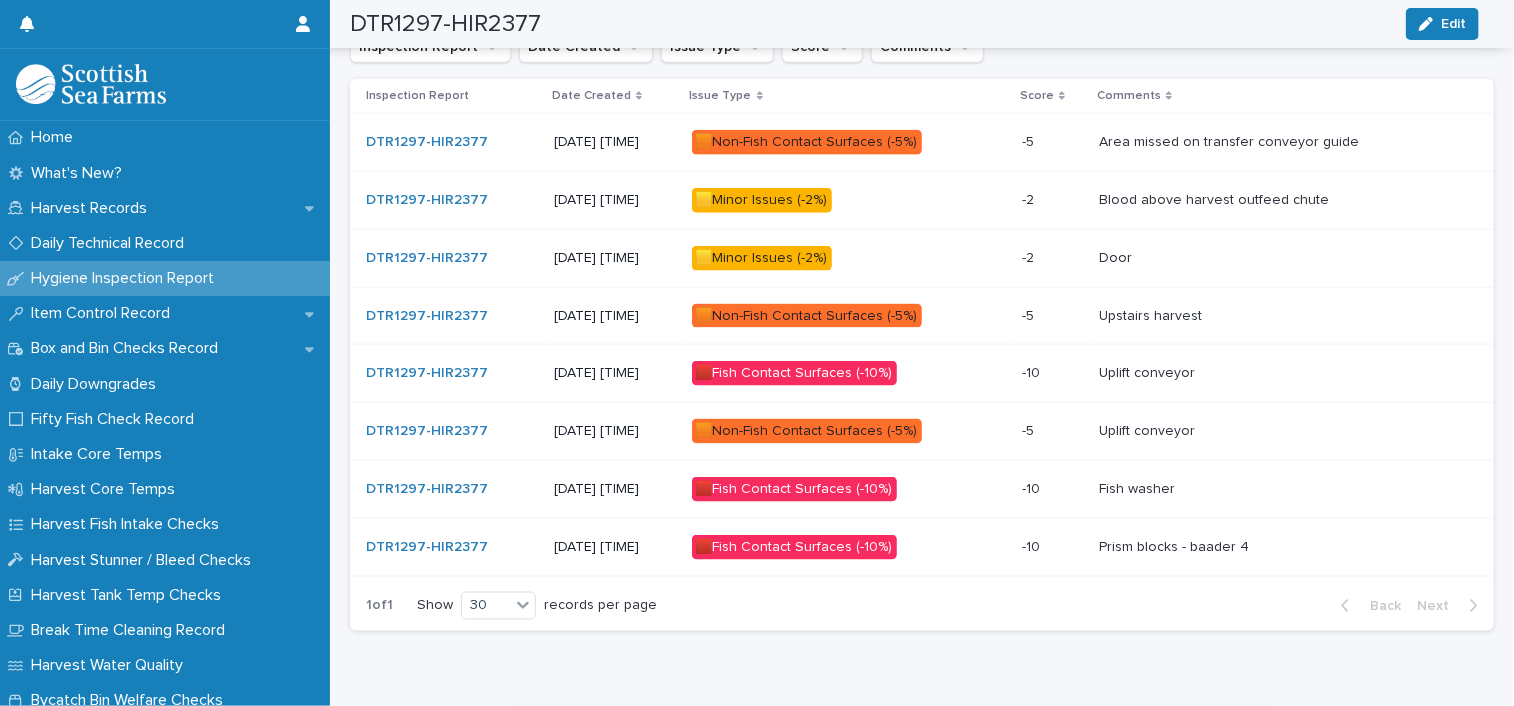 click on "🟧Non-Fish Contact Surfaces (-5%)" at bounding box center [807, 431] 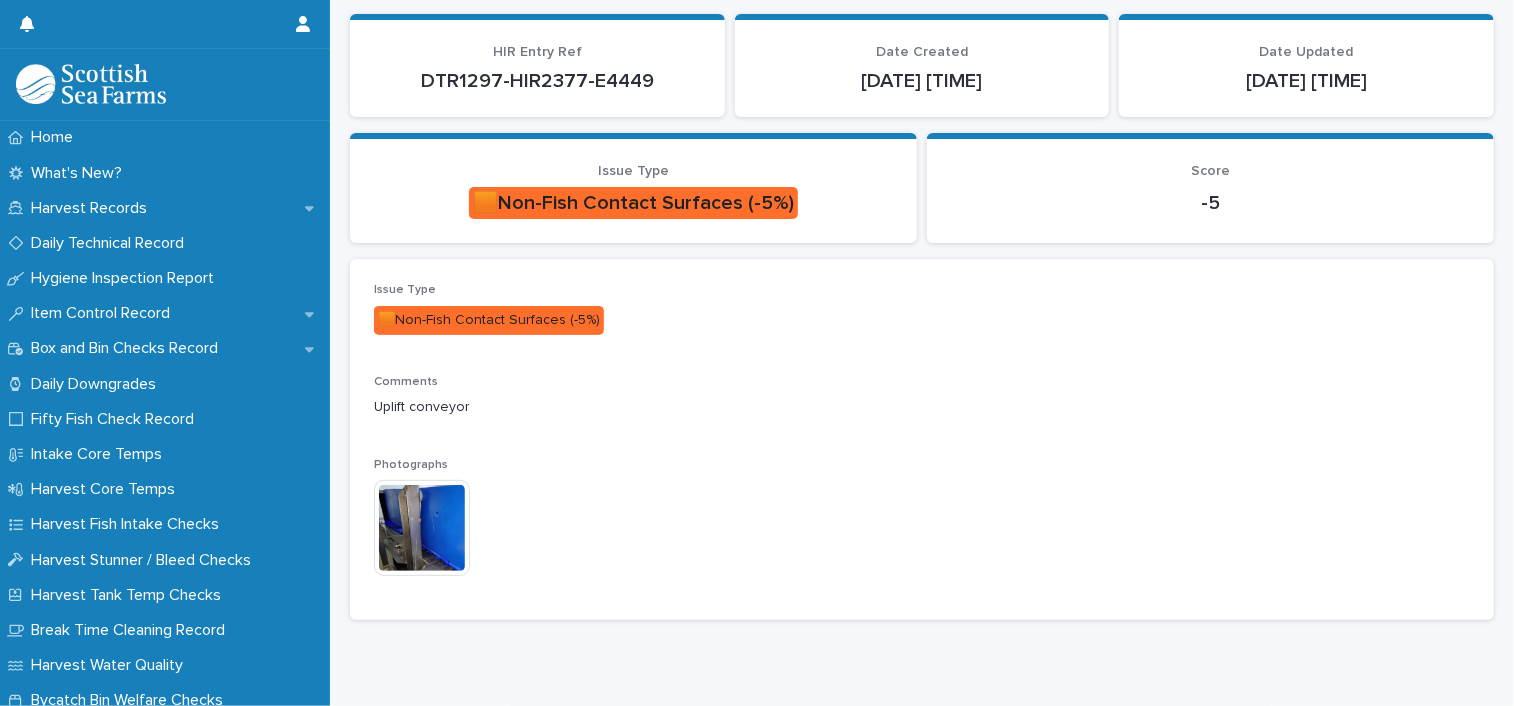 scroll, scrollTop: 176, scrollLeft: 0, axis: vertical 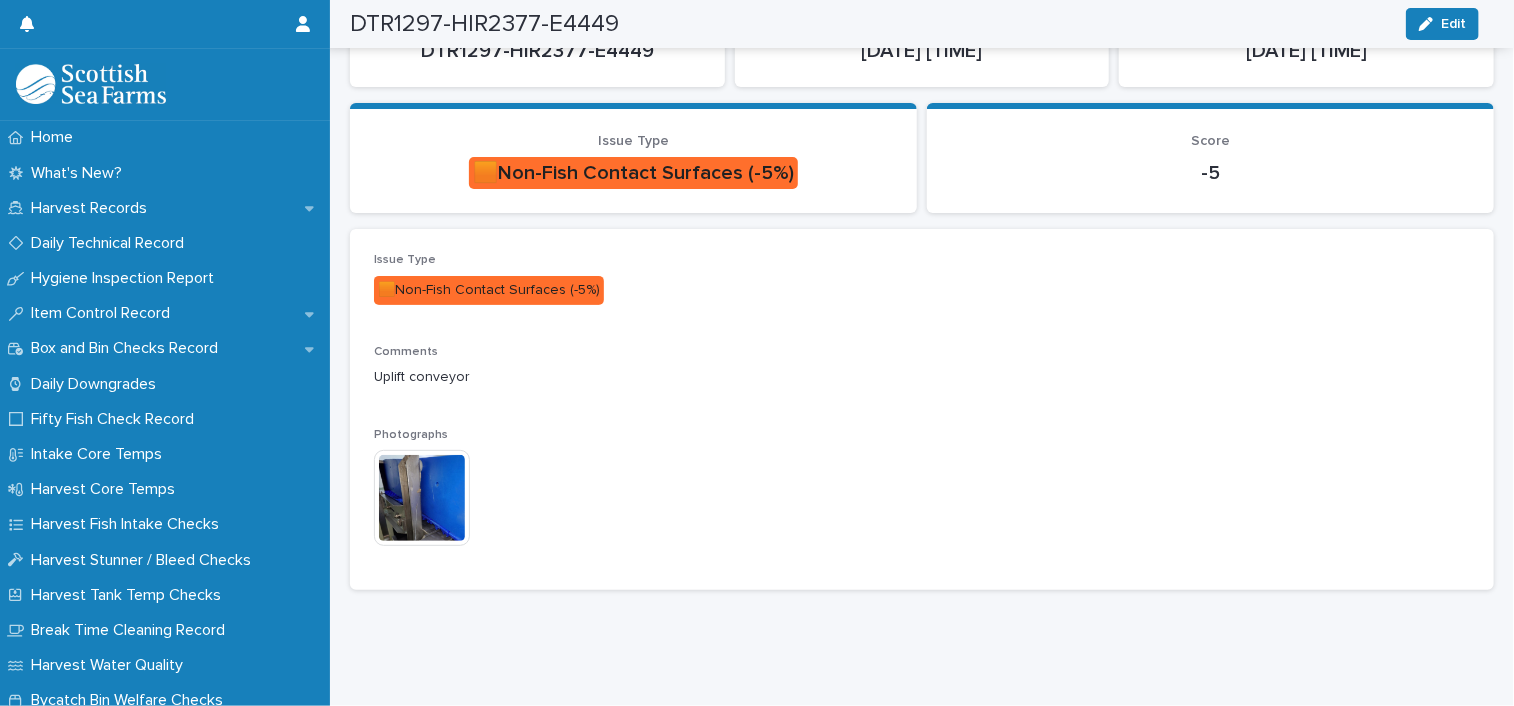 click at bounding box center (422, 498) 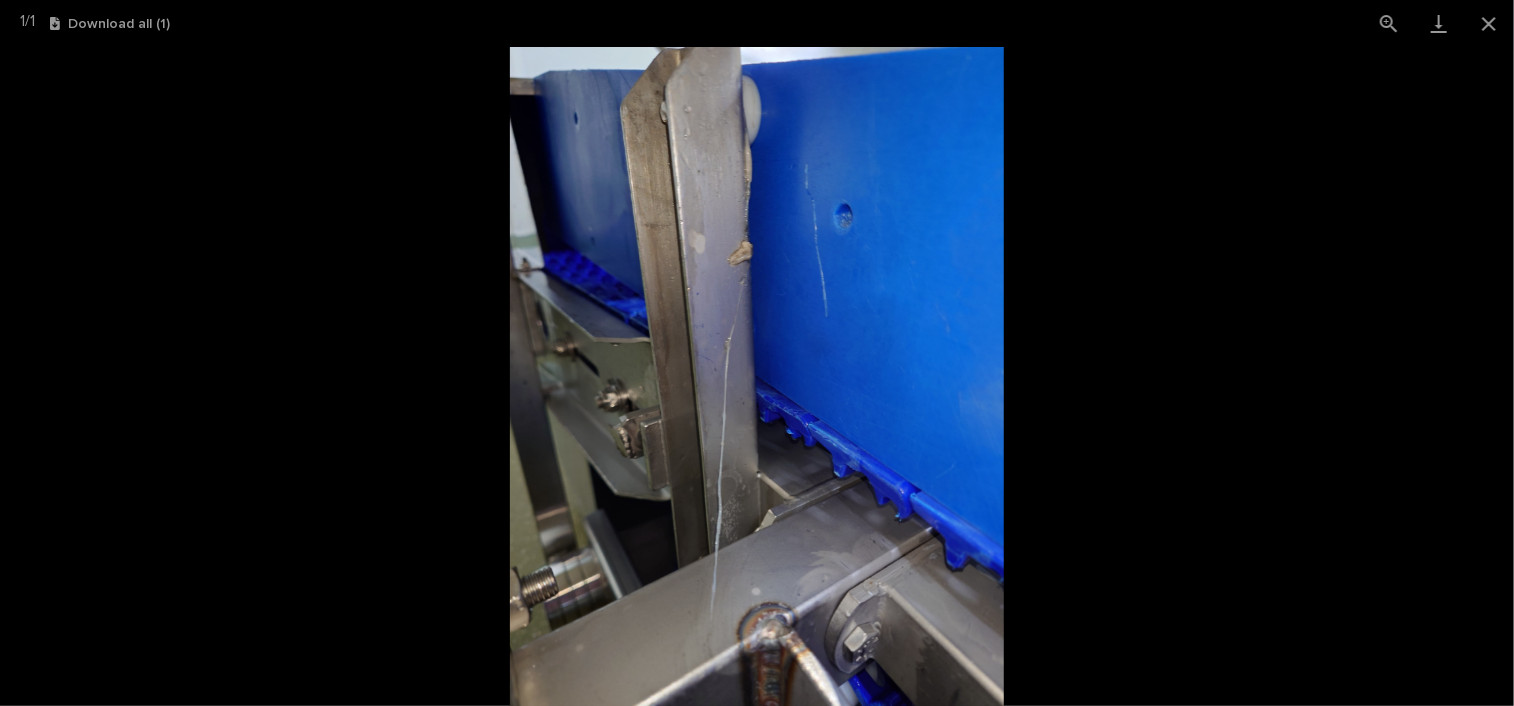 scroll, scrollTop: 176, scrollLeft: 0, axis: vertical 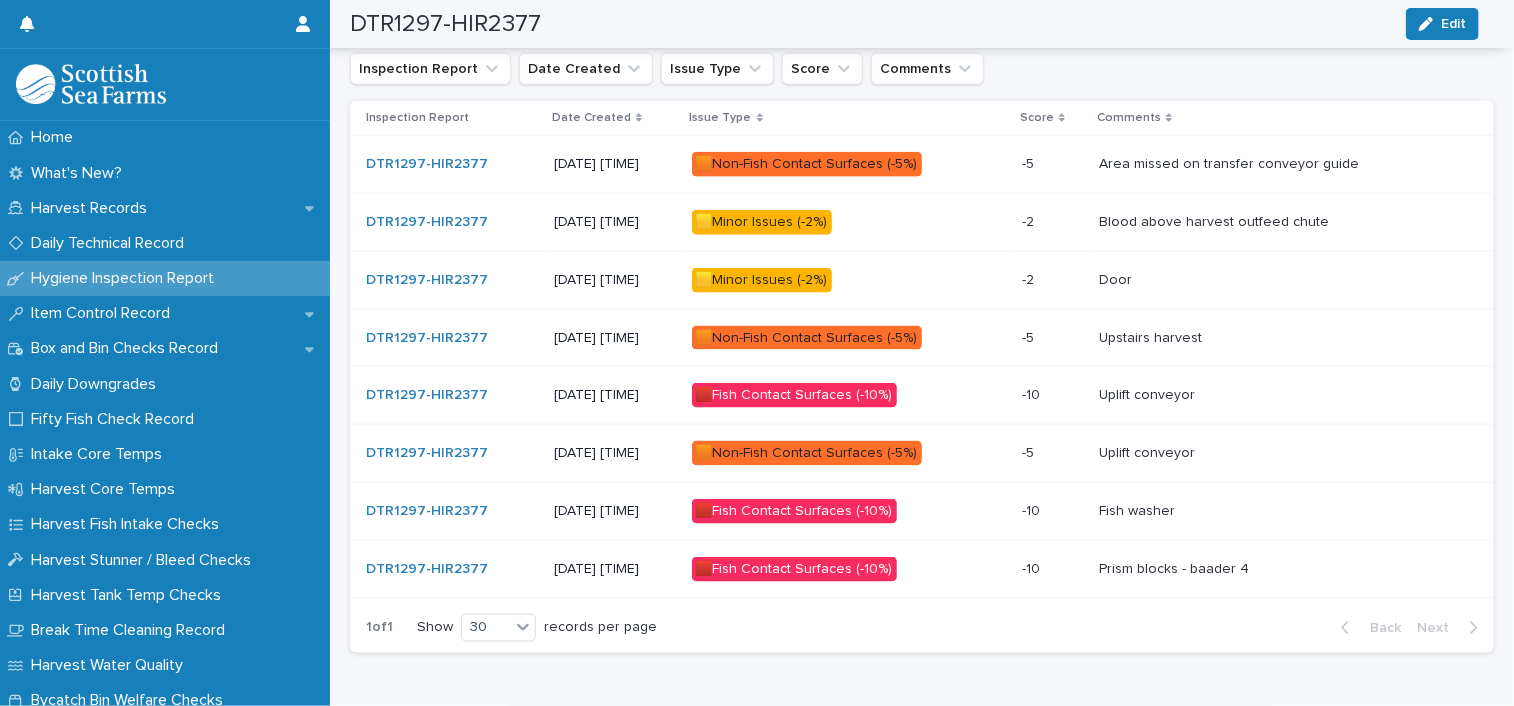 click on "🟥Fish Contact Surfaces (-10%)" at bounding box center (849, 509) 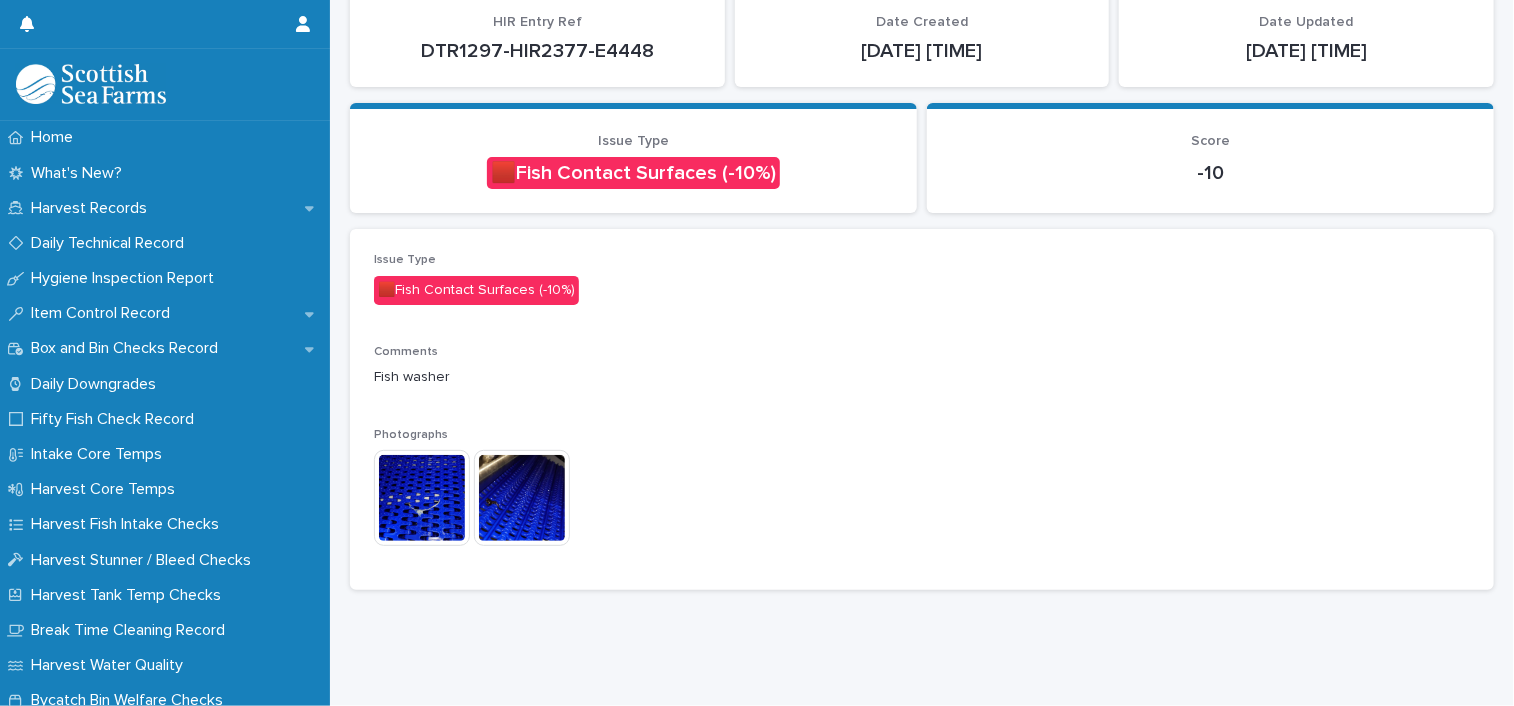 scroll, scrollTop: 176, scrollLeft: 0, axis: vertical 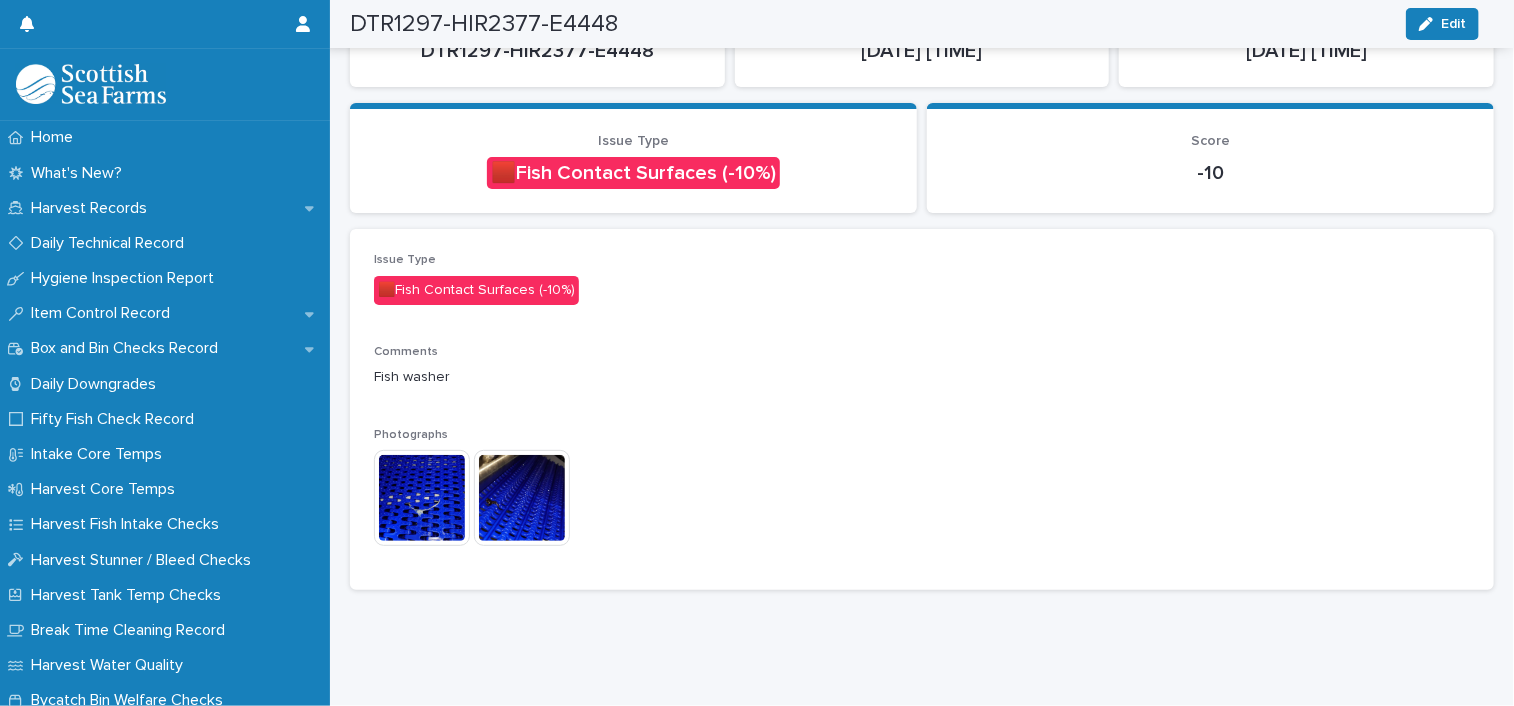 click at bounding box center (522, 498) 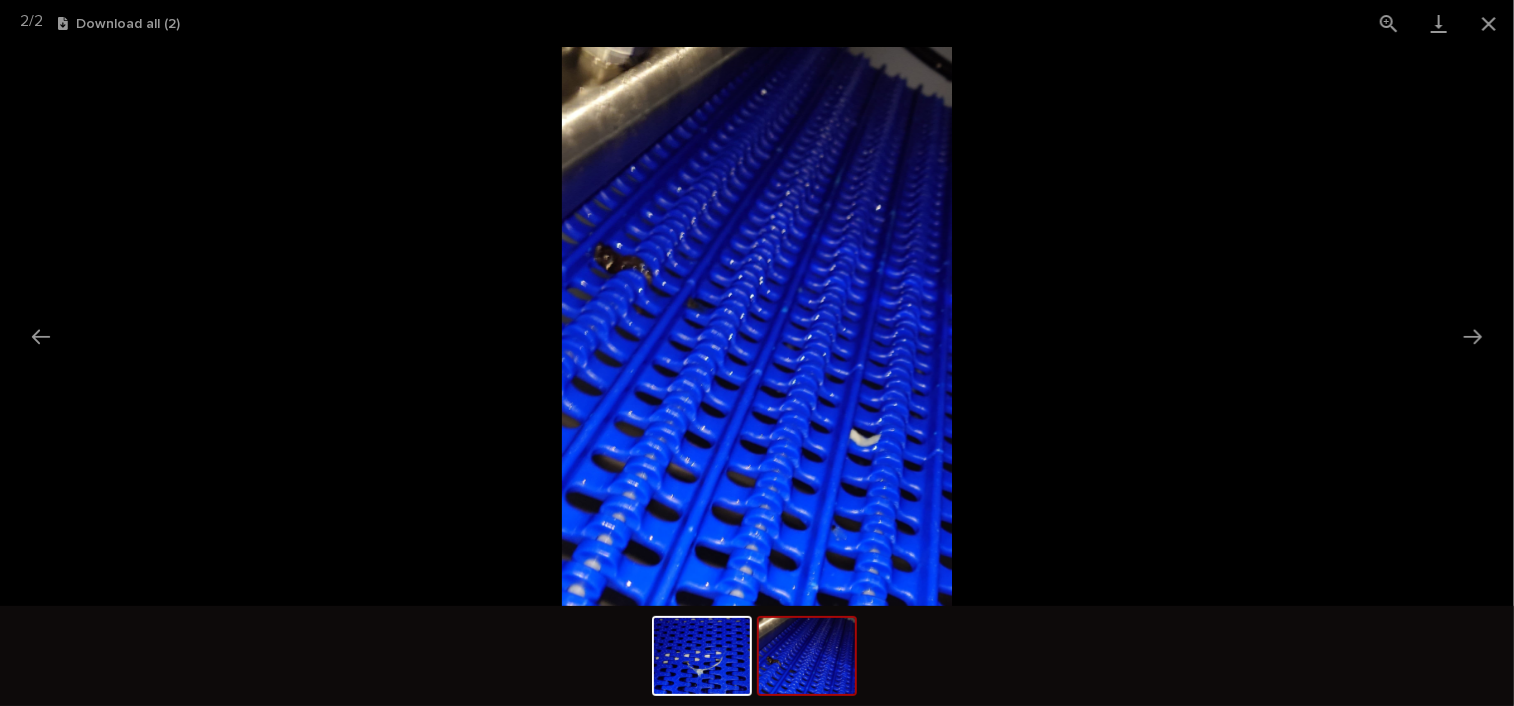 scroll, scrollTop: 176, scrollLeft: 0, axis: vertical 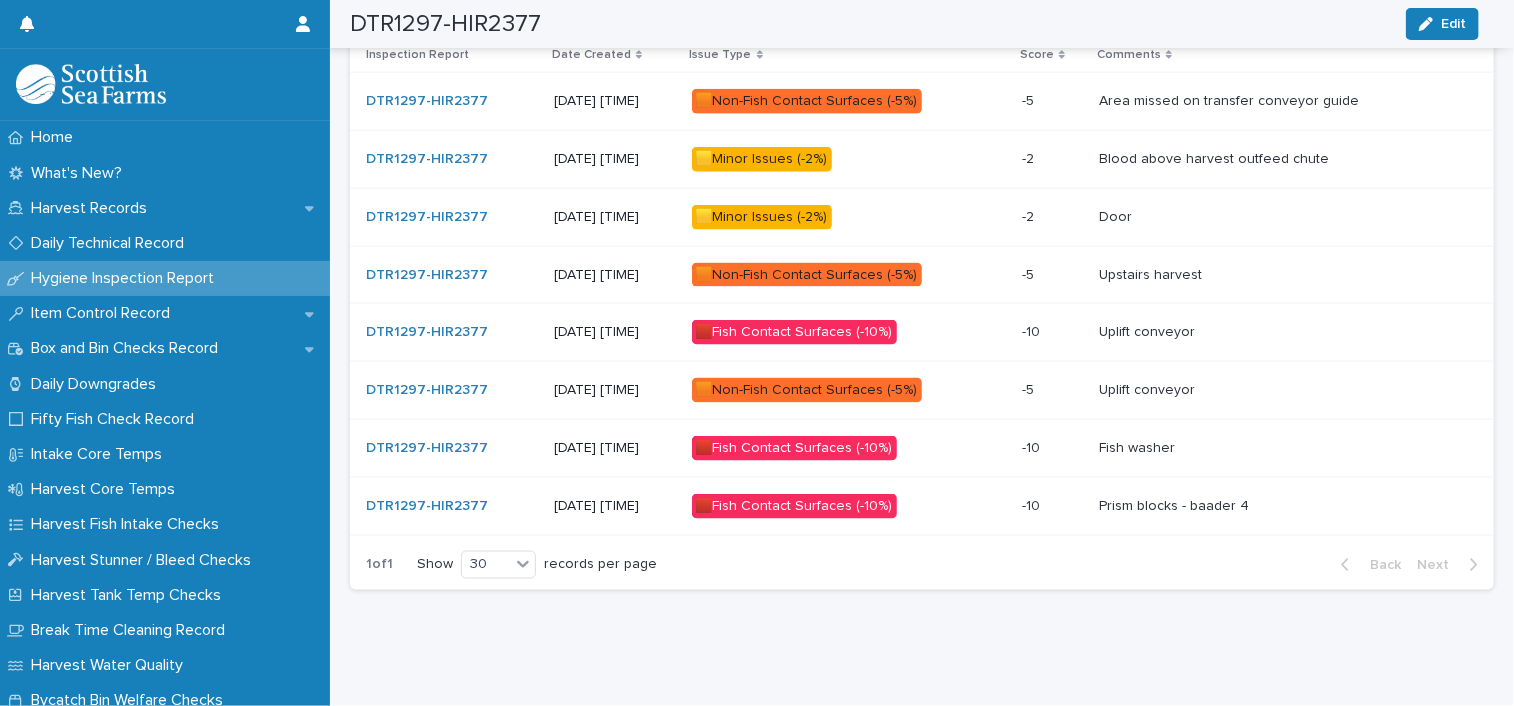 click on "🟥Fish Contact Surfaces (-10%)" at bounding box center [794, 506] 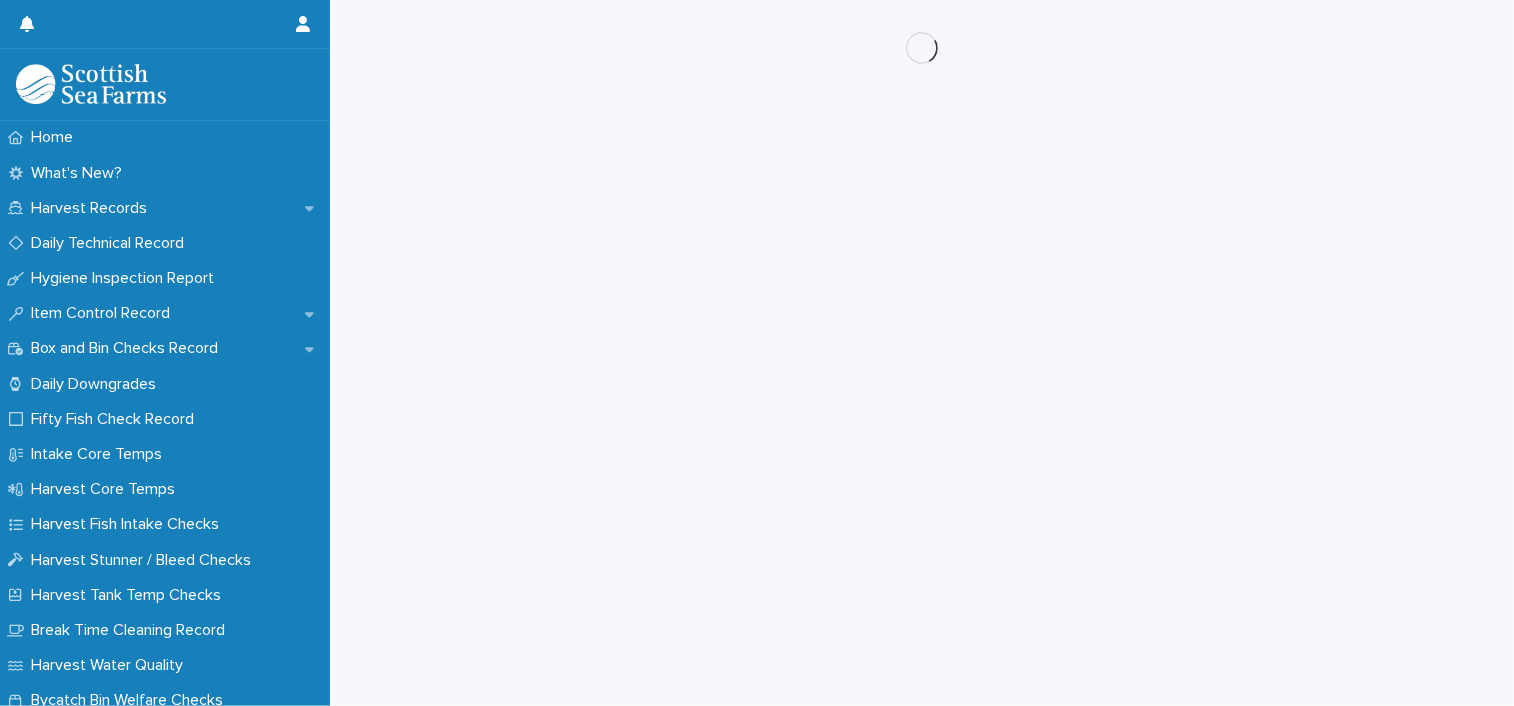 scroll, scrollTop: 0, scrollLeft: 0, axis: both 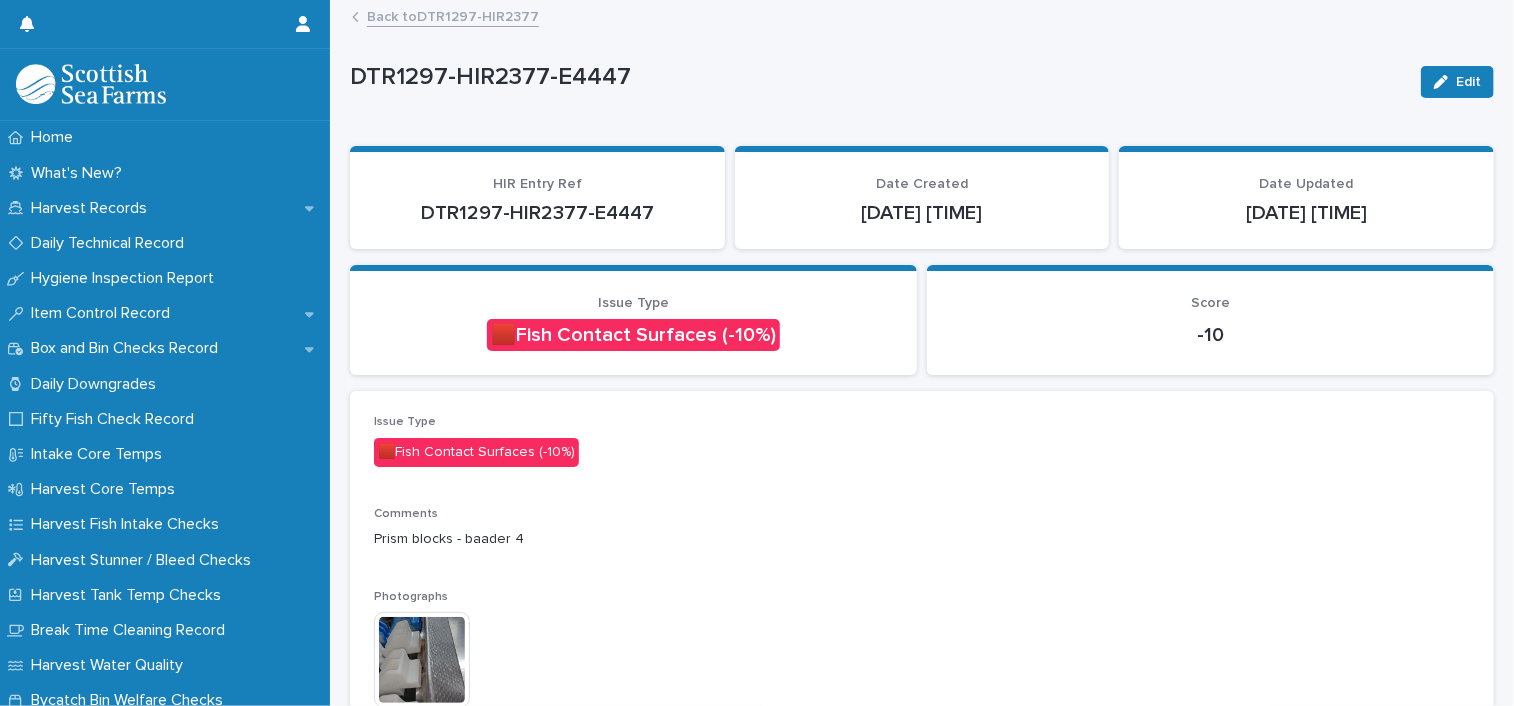 click at bounding box center [422, 660] 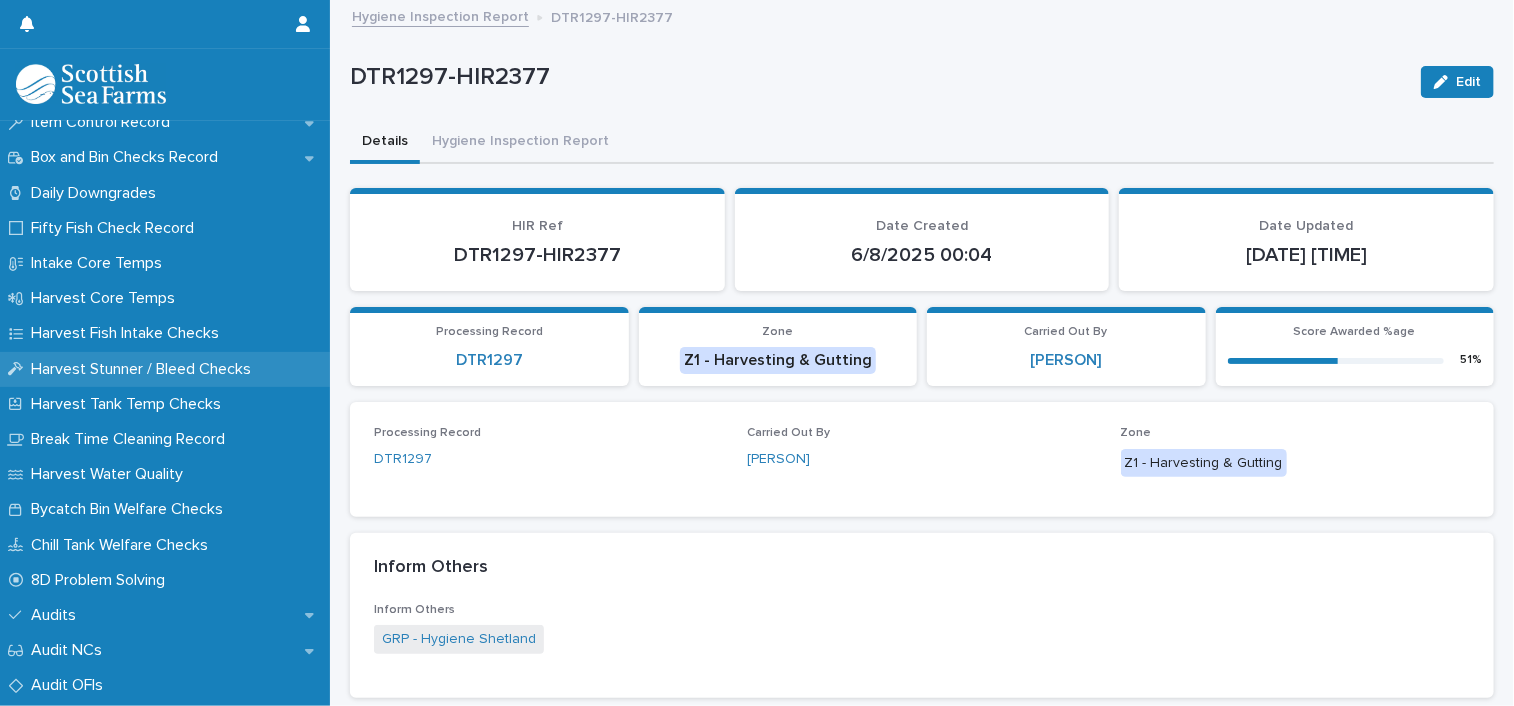 scroll, scrollTop: 400, scrollLeft: 0, axis: vertical 